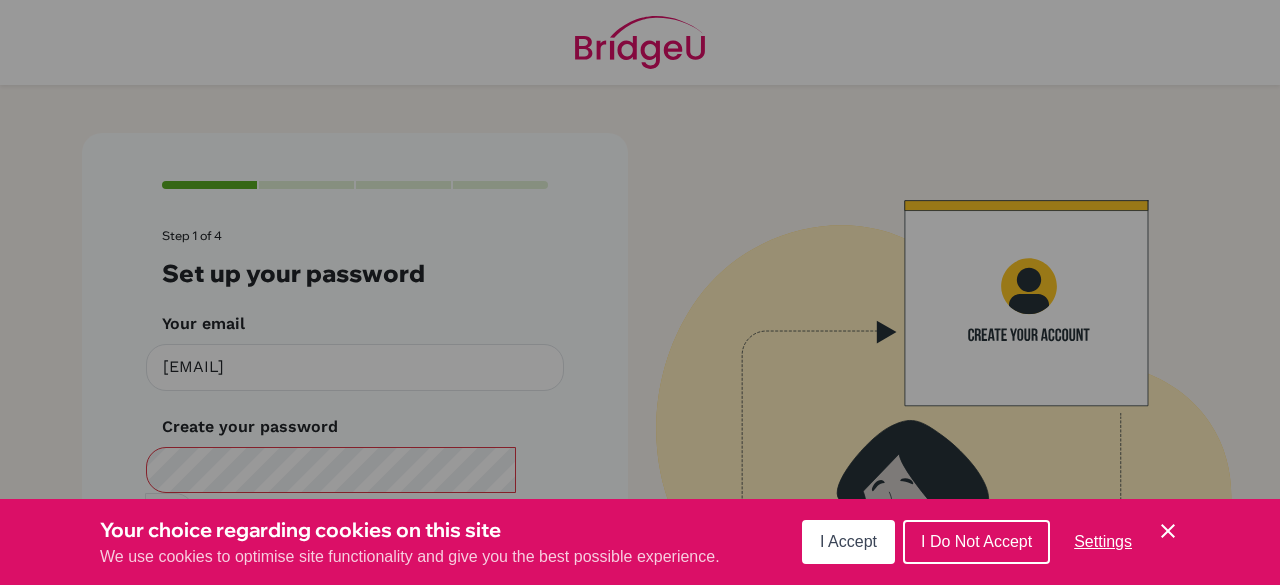 scroll, scrollTop: 0, scrollLeft: 0, axis: both 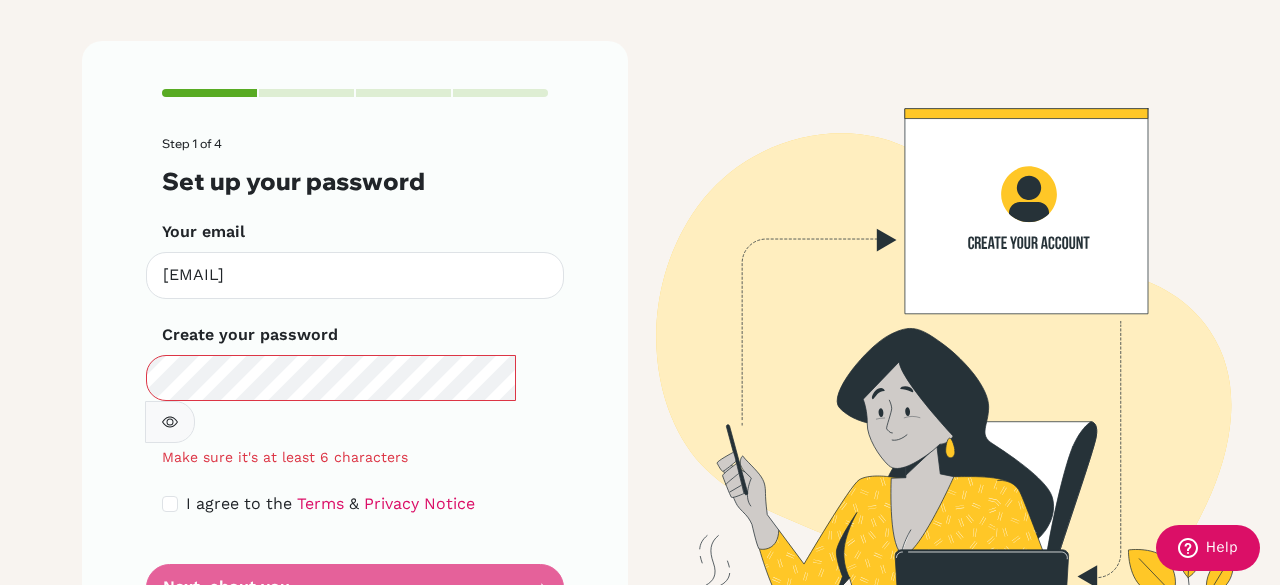 click 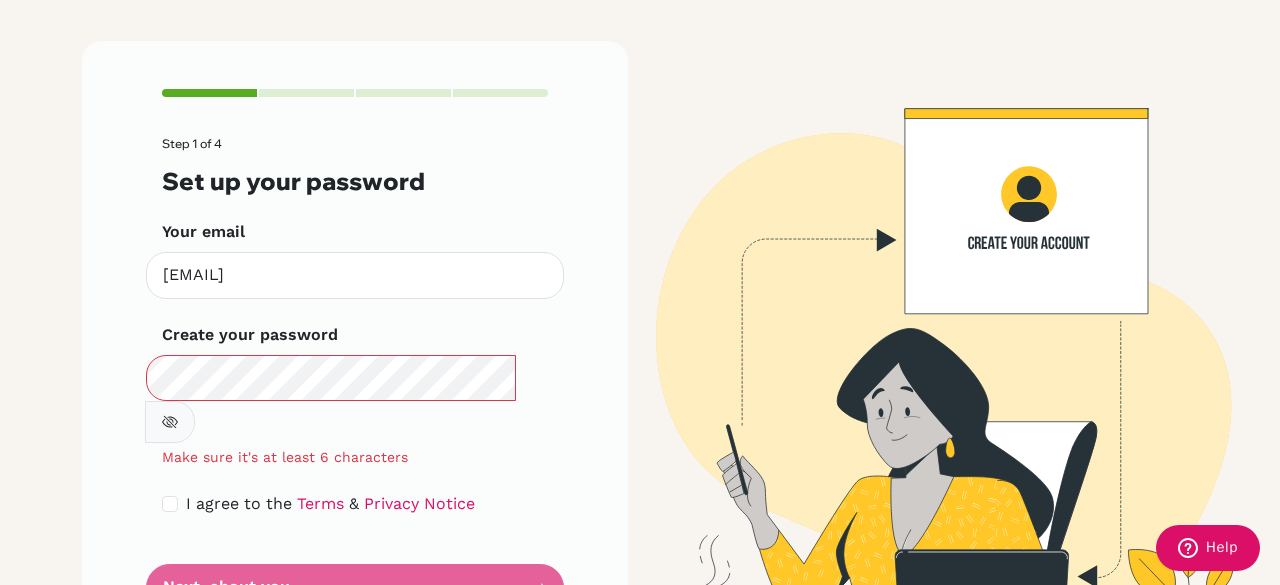 type 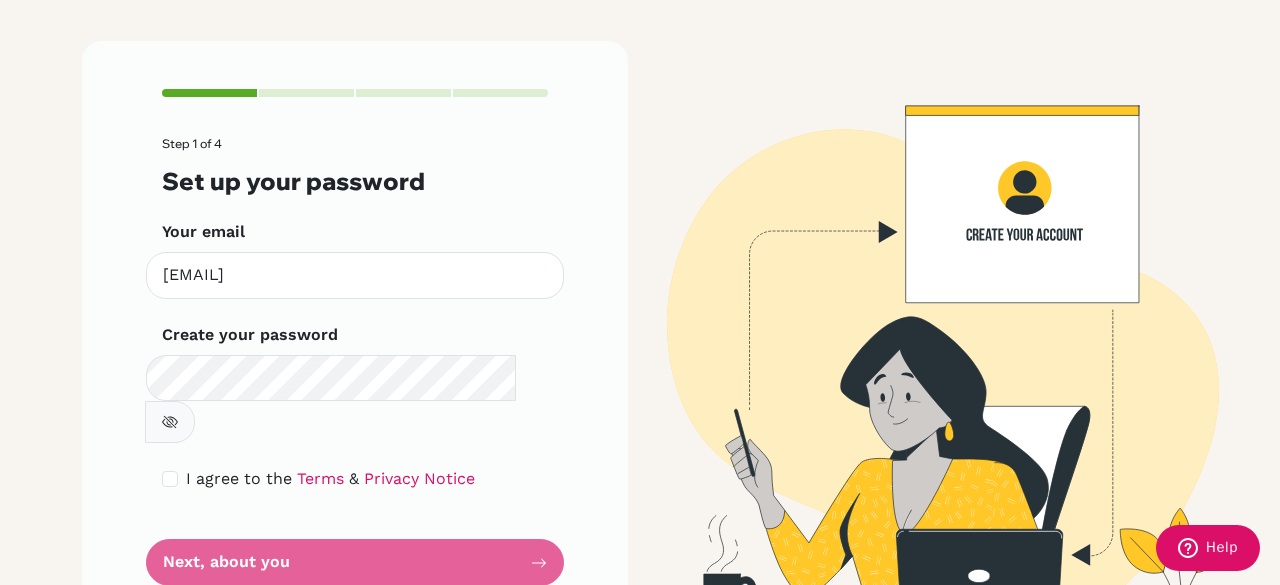 click on "Step 1 of 4
Set up your password
Your email
[EMAIL]
Invalid email
Create your password
Make sure it's at least 6 characters
I agree to the
Terms
&
Privacy Notice
Next, about you" at bounding box center (355, 361) 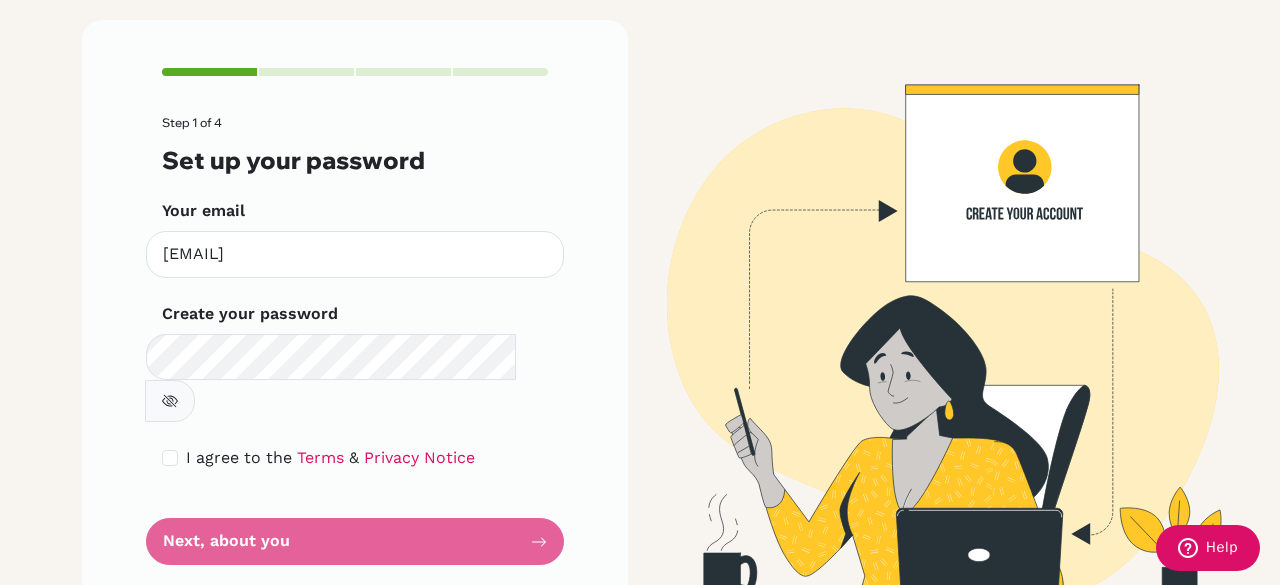click on "Step 1 of 4
Set up your password
Your email
[EMAIL]
Invalid email
Create your password
Make sure it's at least 6 characters
I agree to the
Terms
&
Privacy Notice
Next, about you" at bounding box center [355, 340] 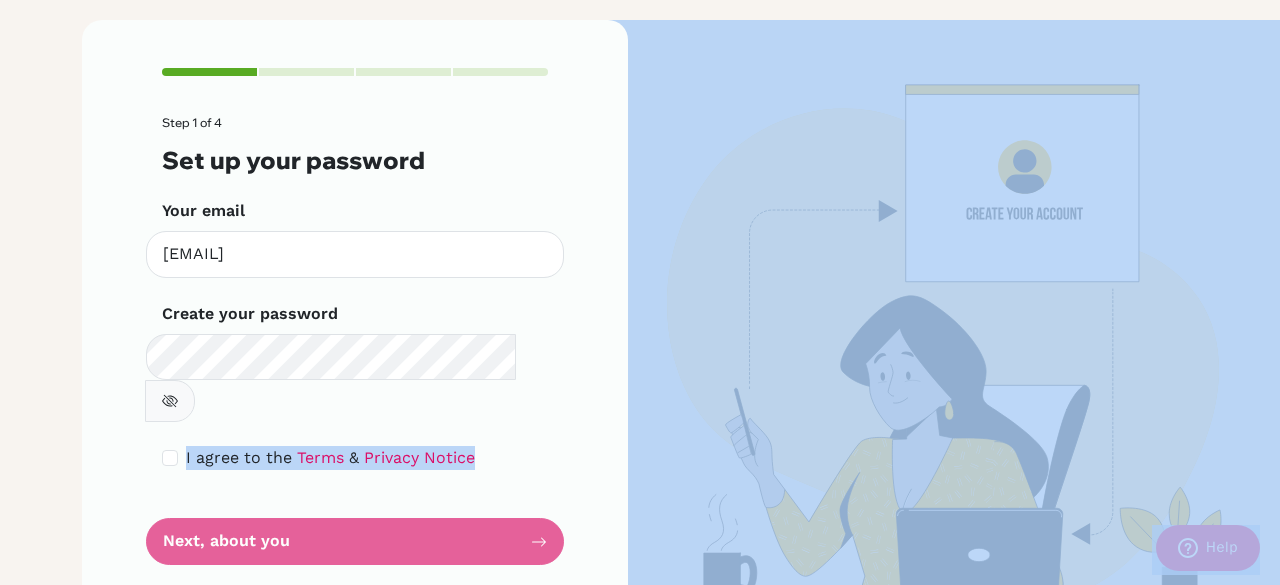 drag, startPoint x: 385, startPoint y: 525, endPoint x: 362, endPoint y: 315, distance: 211.25577 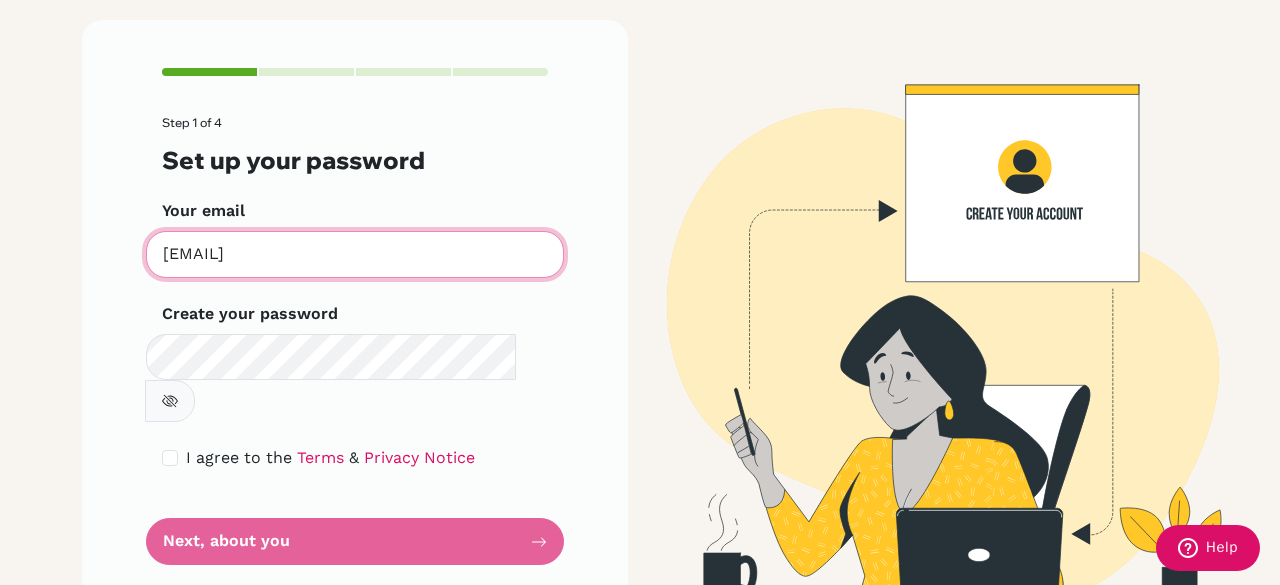 click on "[EMAIL]" at bounding box center [355, 254] 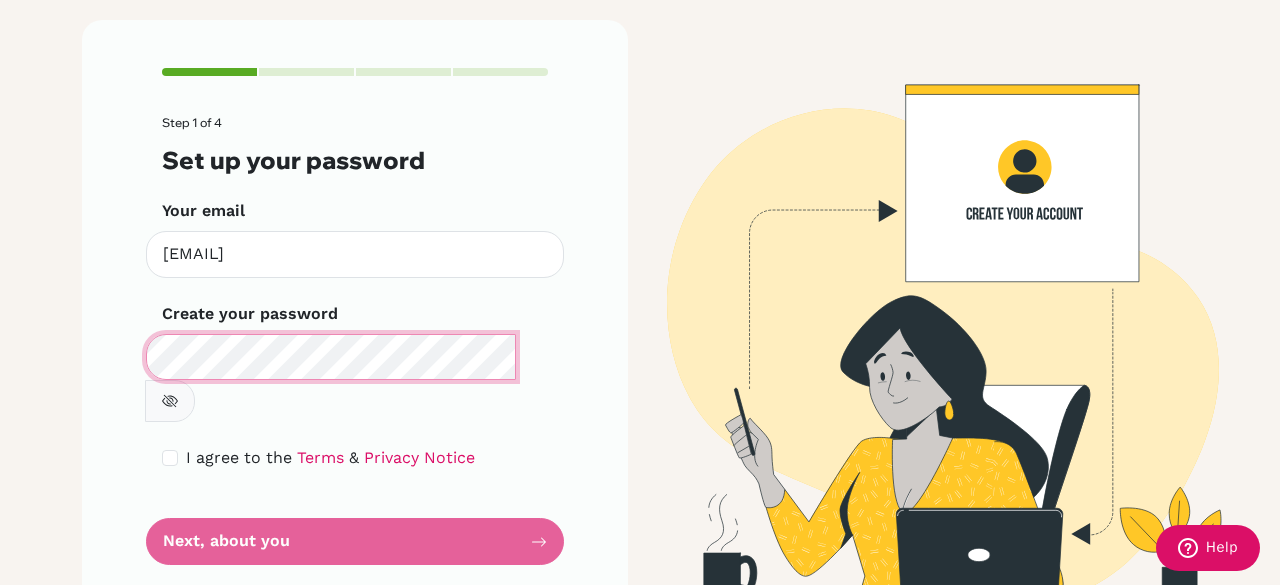 click on "Step 1 of 4
Set up your password
Your email
[EMAIL]
Invalid email
Create your password
Make sure it's at least 6 characters
I agree to the
Terms
&
Privacy Notice
Next, about you" at bounding box center (355, 340) 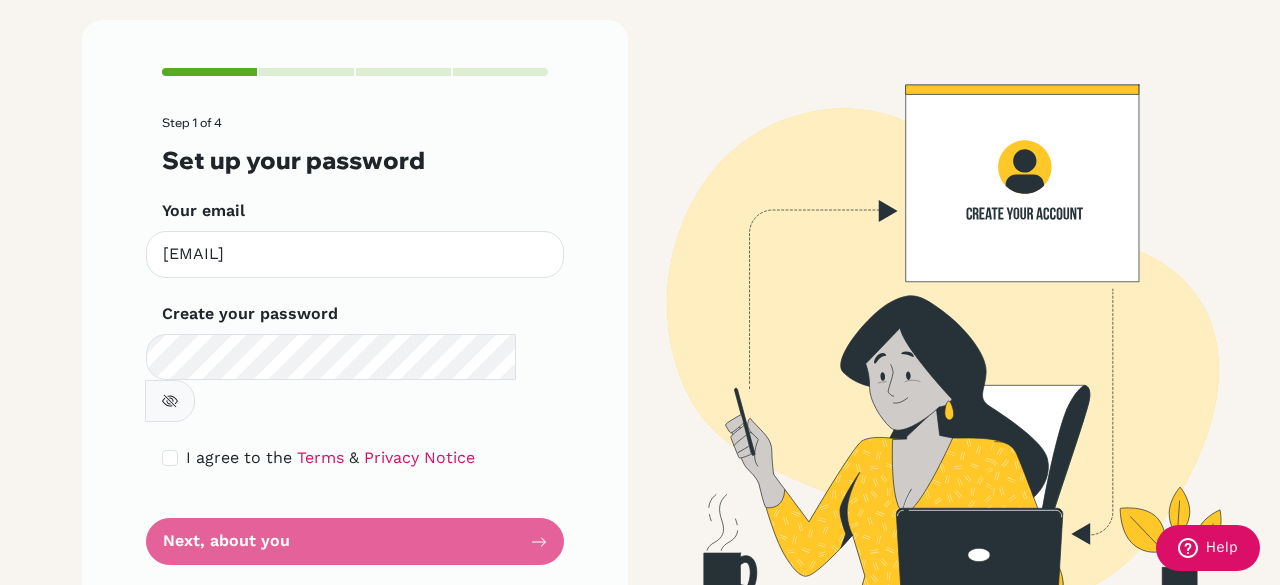 click on "Step 1 of 4
Set up your password
Your email
[EMAIL]
Invalid email
Create your password
Make sure it's at least 6 characters
I agree to the
Terms
&
Privacy Notice
Next, about you" at bounding box center [355, 340] 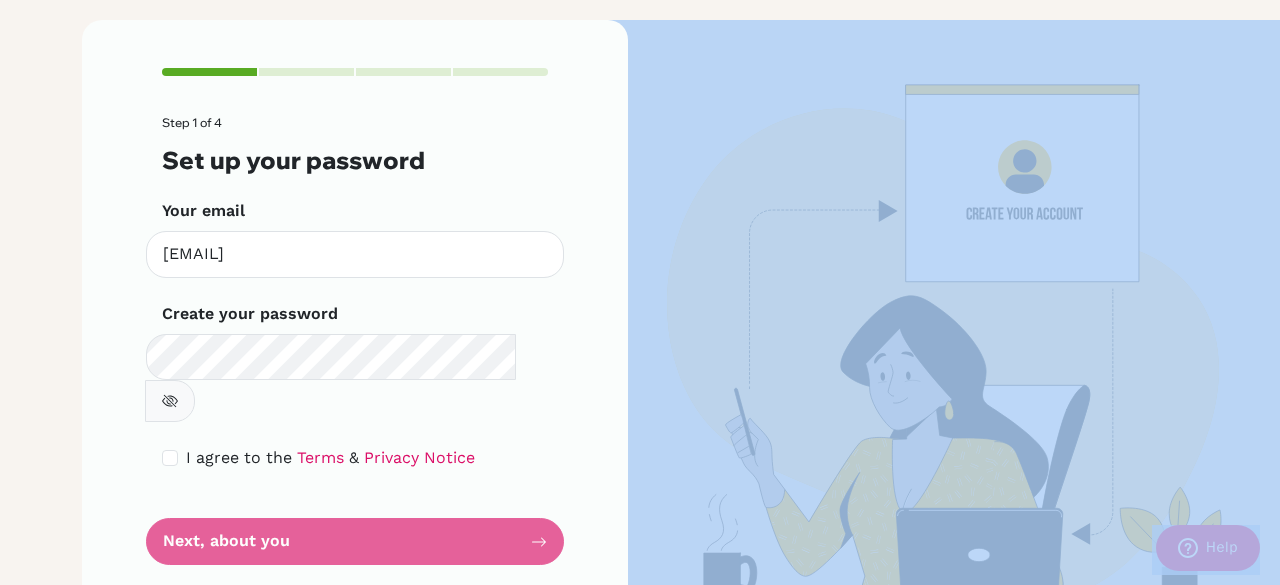 drag, startPoint x: 328, startPoint y: 498, endPoint x: 560, endPoint y: 404, distance: 250.3198 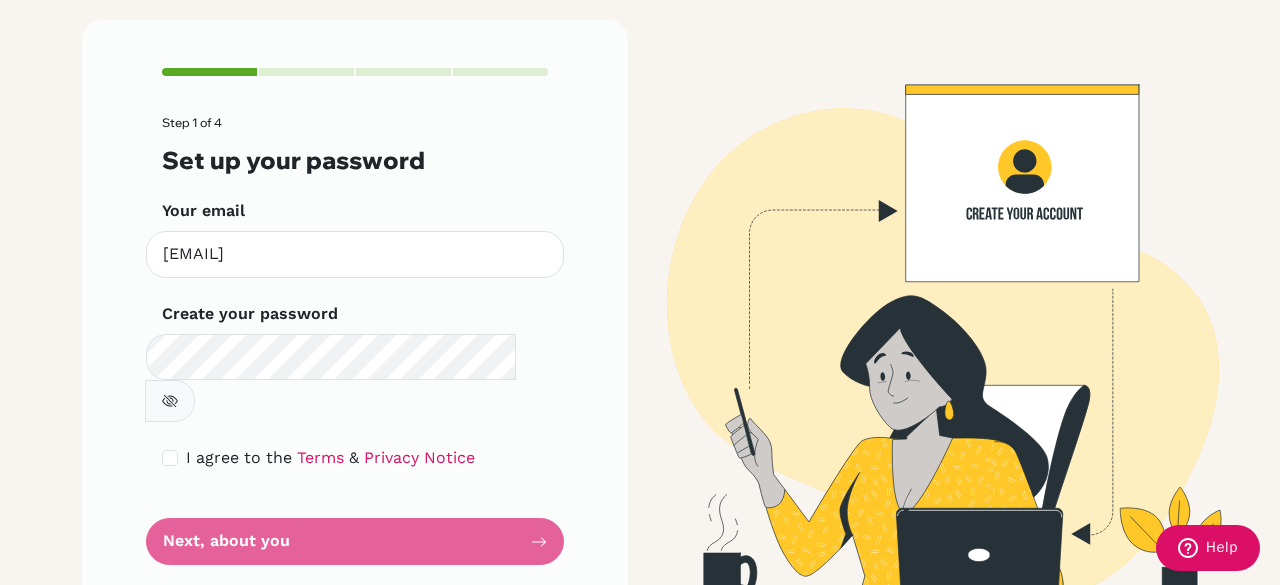click on "Step 1 of 4
Set up your password
Your email
[EMAIL]
Invalid email
Create your password
Make sure it's at least 6 characters
I agree to the
Terms
&
Privacy Notice
Next, about you" at bounding box center (355, 340) 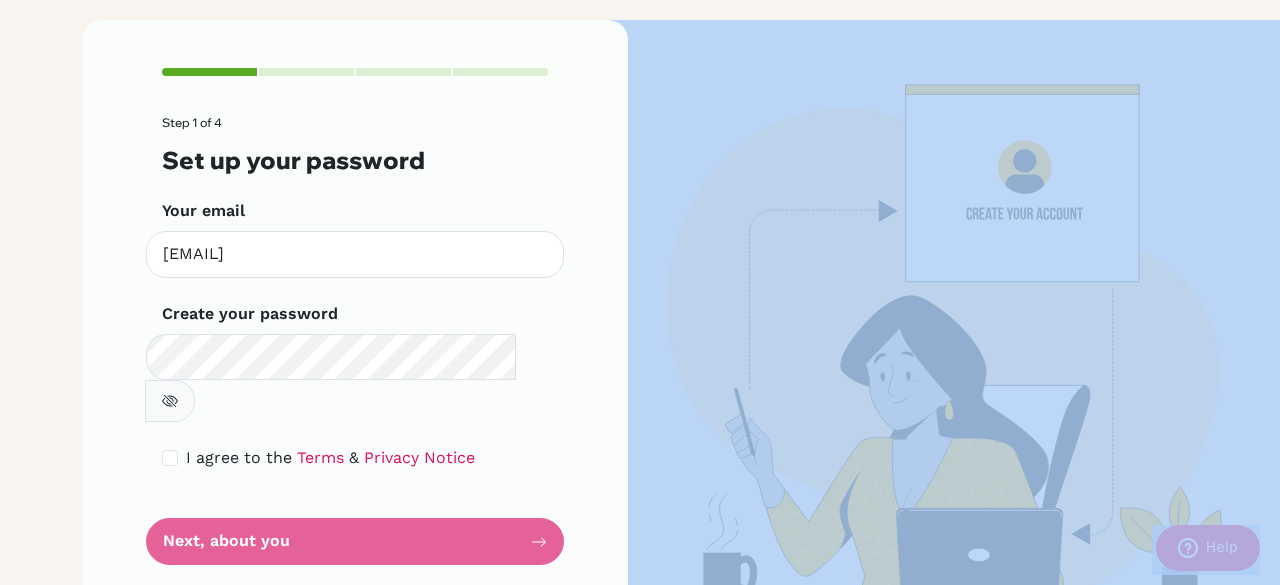 click on "Step 1 of 4
Set up your password
Your email
[EMAIL]
Invalid email
Create your password
Make sure it's at least 6 characters
I agree to the
Terms
&
Privacy Notice
Next, about you" at bounding box center [355, 340] 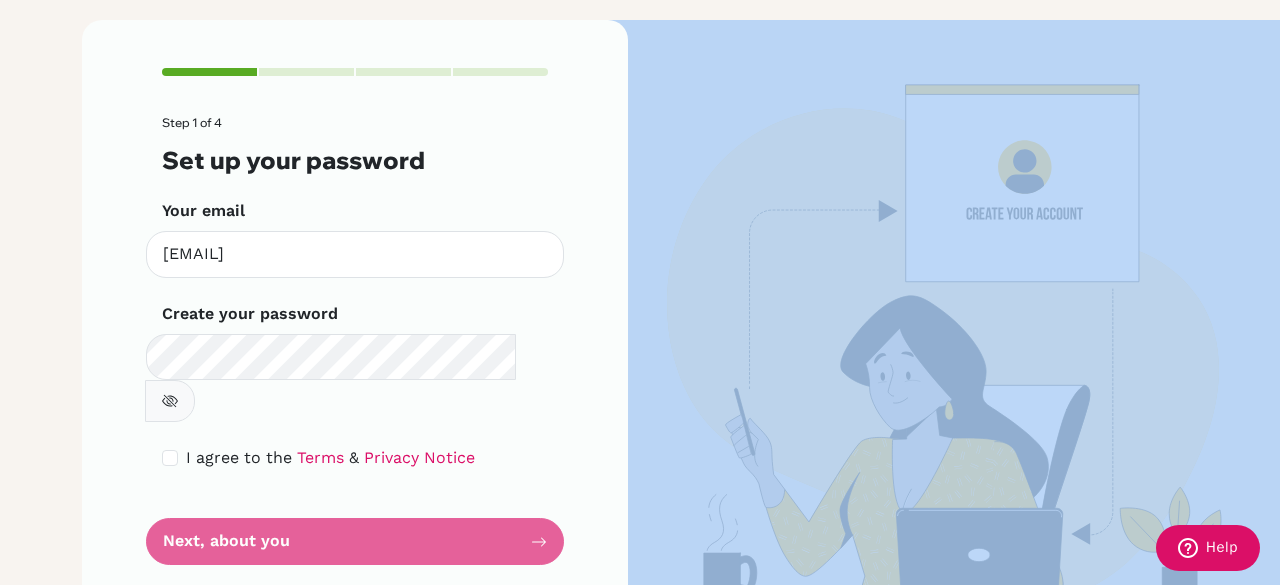 click on "Step 1 of 4
Set up your password
Your email
[EMAIL]
Invalid email
Create your password
Make sure it's at least 6 characters
I agree to the
Terms
&
Privacy Notice
Next, about you" at bounding box center [355, 340] 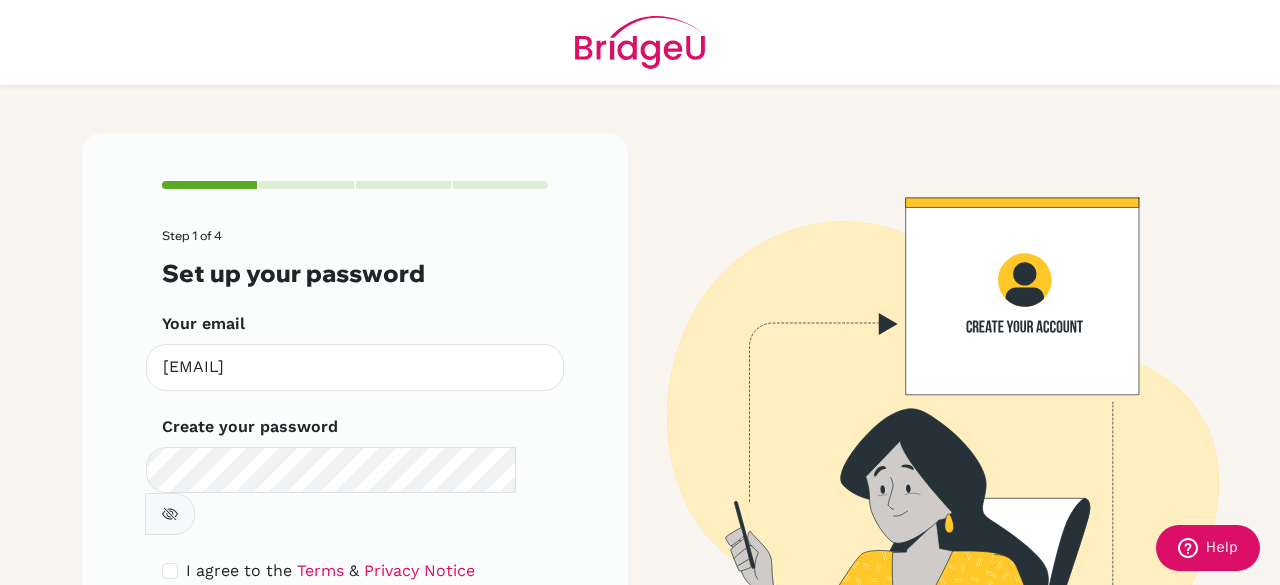 click at bounding box center (640, 42) 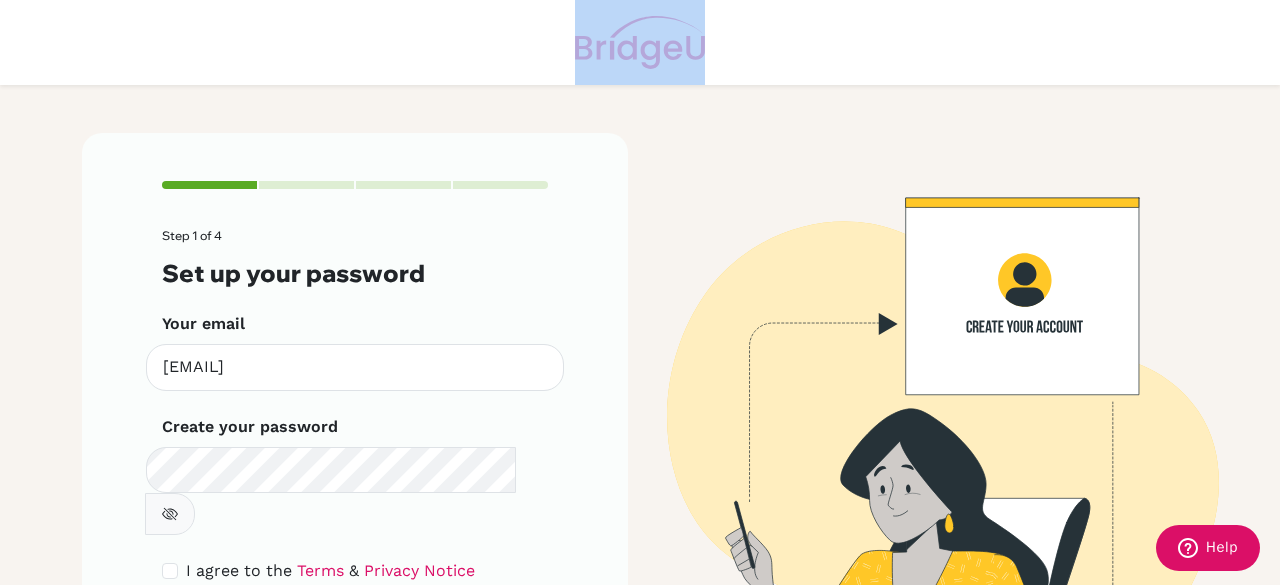 click at bounding box center [640, 42] 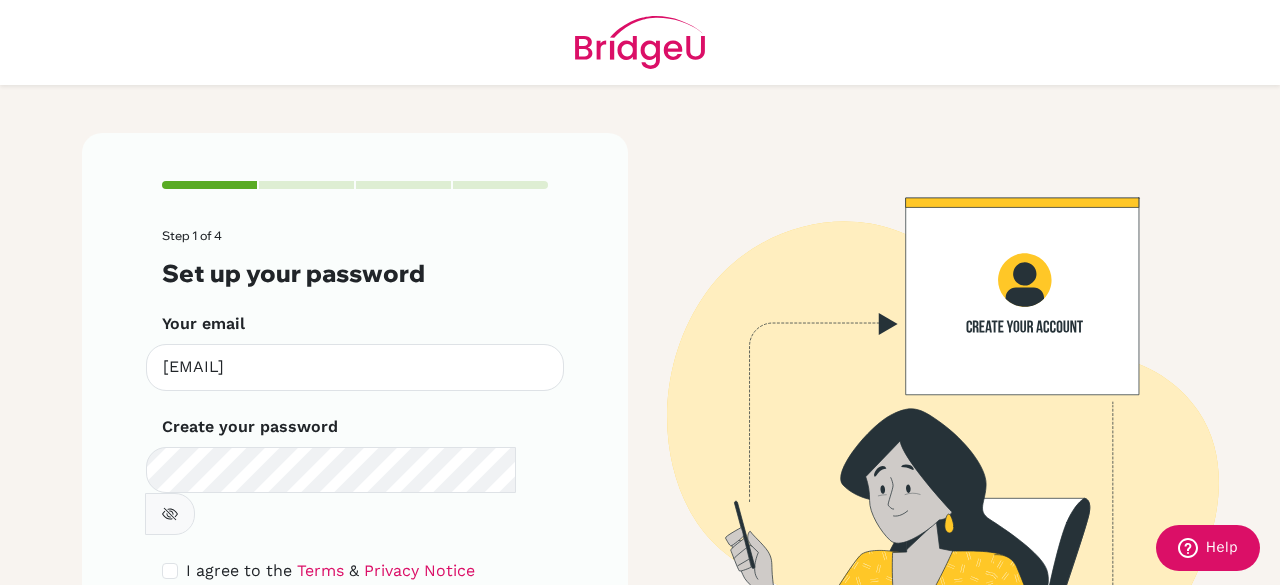 click on "Step 1 of 4
Set up your password
Your email
[EMAIL]
Invalid email
Create your password
Make sure it's at least 6 characters
I agree to the
Terms
&
Privacy Notice
Next, about you" at bounding box center (355, 453) 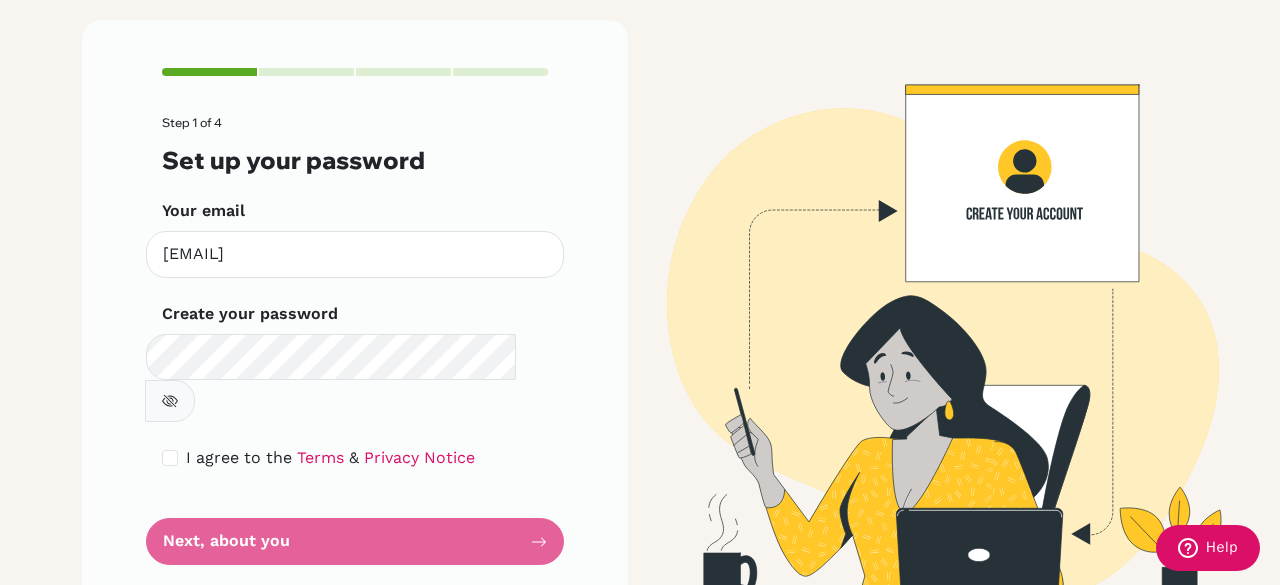 click on "Step 1 of 4
Set up your password
Your email
[EMAIL]
Invalid email
Create your password
Make sure it's at least 6 characters
I agree to the
Terms
&
Privacy Notice
Next, about you" at bounding box center [355, 340] 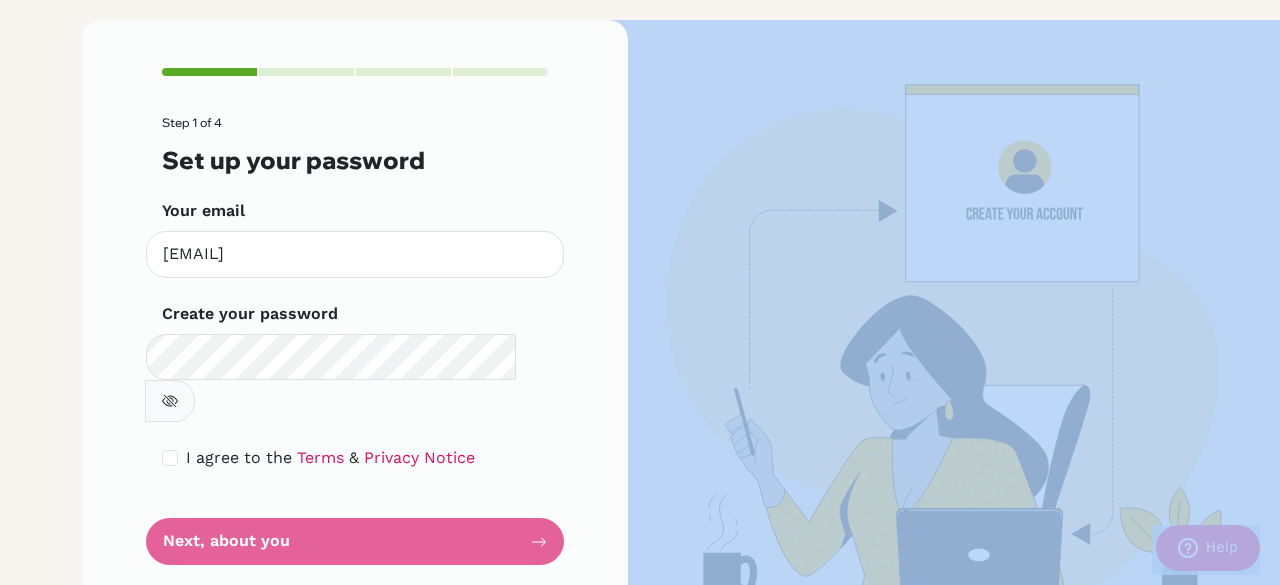 click on "Step 1 of 4
Set up your password
Your email
[EMAIL]
Invalid email
Create your password
Make sure it's at least 6 characters
I agree to the
Terms
&
Privacy Notice
Next, about you" at bounding box center [355, 340] 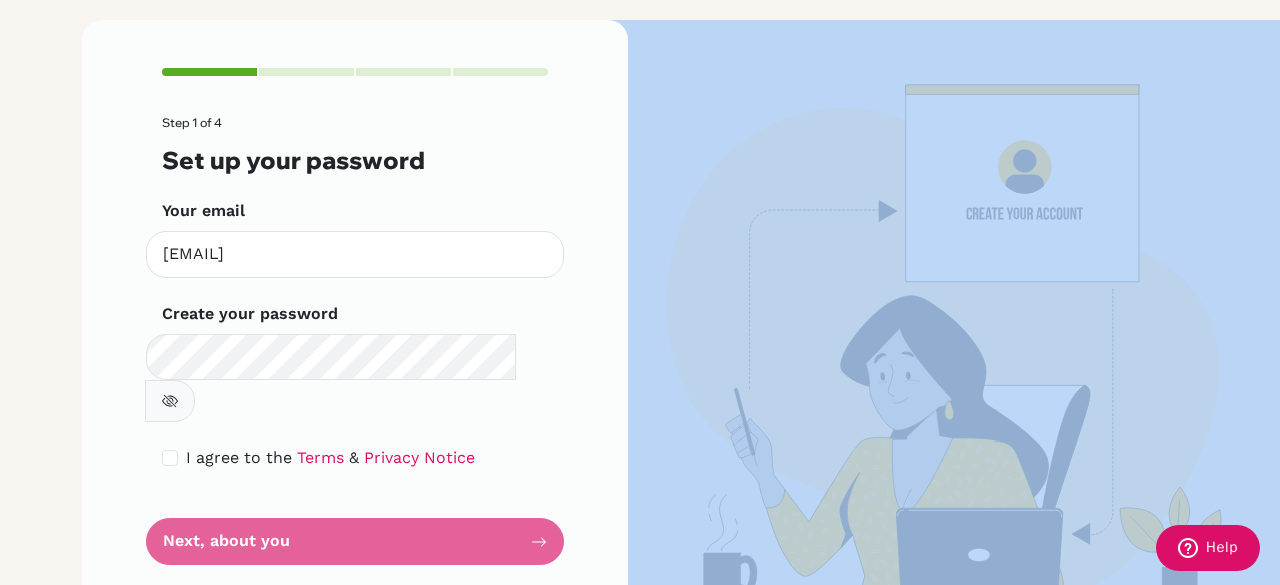 click on "Step 1 of 4
Set up your password
Your email
[EMAIL]
Invalid email
Create your password
Make sure it's at least 6 characters
I agree to the
Terms
&
Privacy Notice
Next, about you" at bounding box center [355, 340] 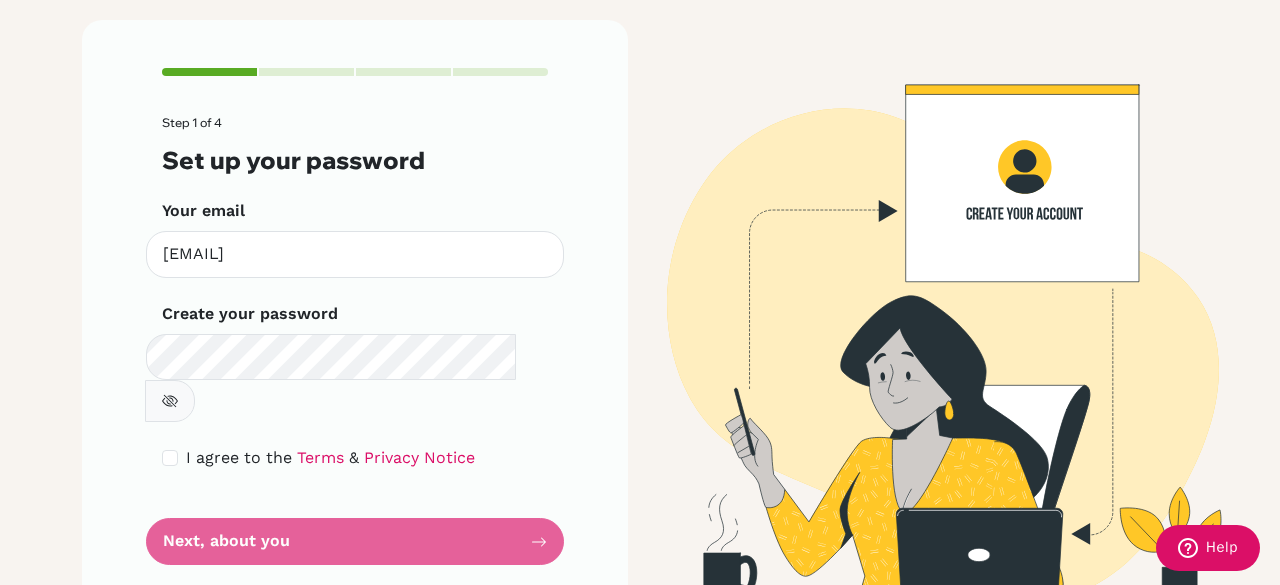 click on "Step 1 of 4
Set up your password
Your email
[EMAIL]
Invalid email
Create your password
Make sure it's at least 6 characters
I agree to the
Terms
&
Privacy Notice
Next, about you" at bounding box center (355, 340) 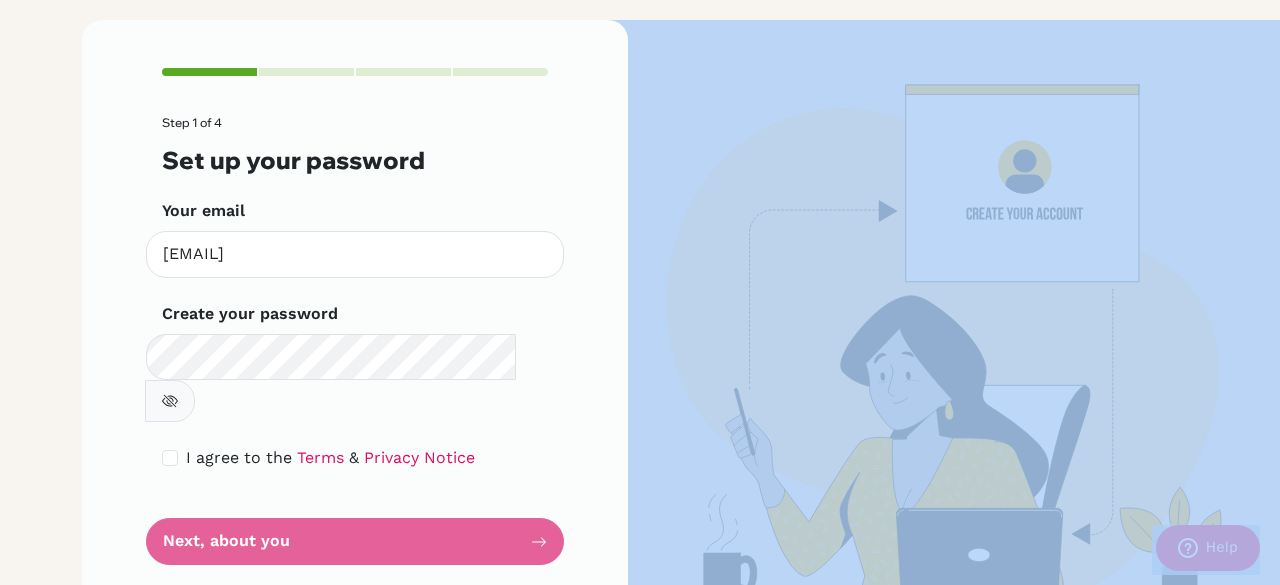 click on "Step 1 of 4
Set up your password
Your email
[EMAIL]
Invalid email
Create your password
Make sure it's at least 6 characters
I agree to the
Terms
&
Privacy Notice
Next, about you" at bounding box center [355, 340] 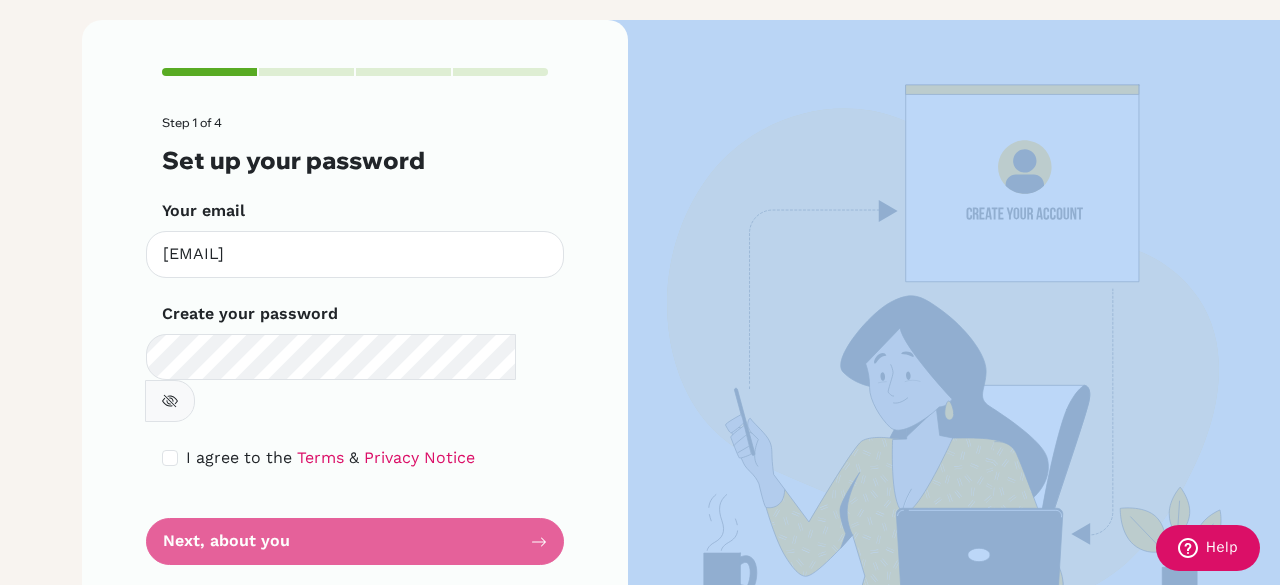 click on "Step 1 of 4
Set up your password
Your email
[EMAIL]
Invalid email
Create your password
Make sure it's at least 6 characters
I agree to the
Terms
&
Privacy Notice
Next, about you" at bounding box center [355, 340] 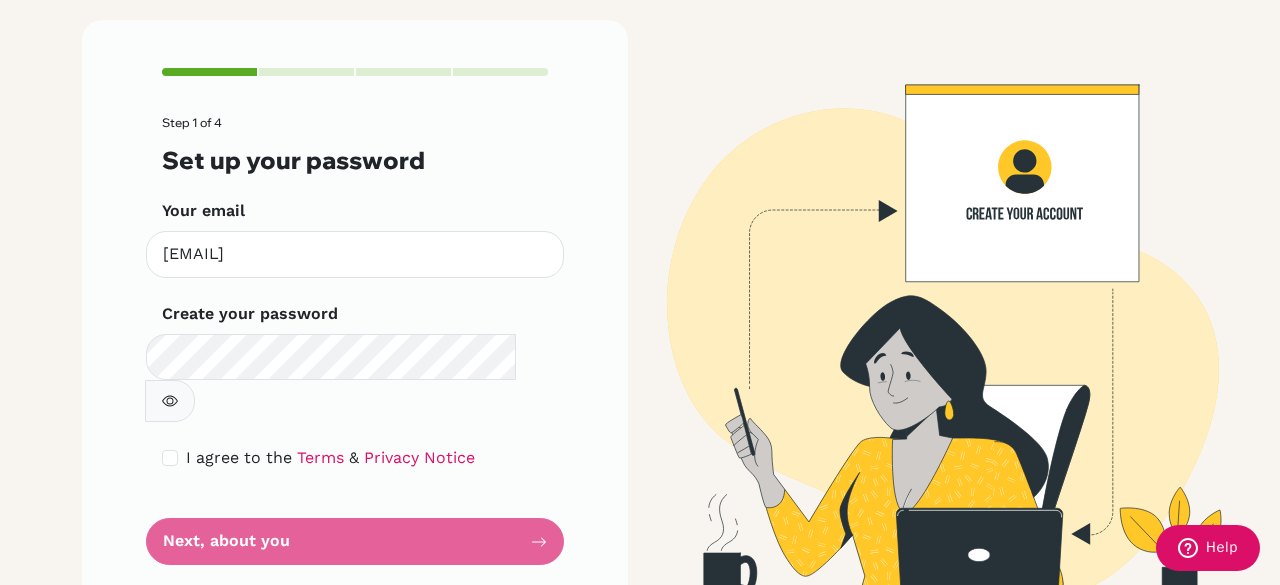 click on "Step 1 of 4
Set up your password
Your email
[EMAIL]
Invalid email
Create your password
Make sure it's at least 6 characters
I agree to the
Terms
&
Privacy Notice
Next, about you" at bounding box center (355, 340) 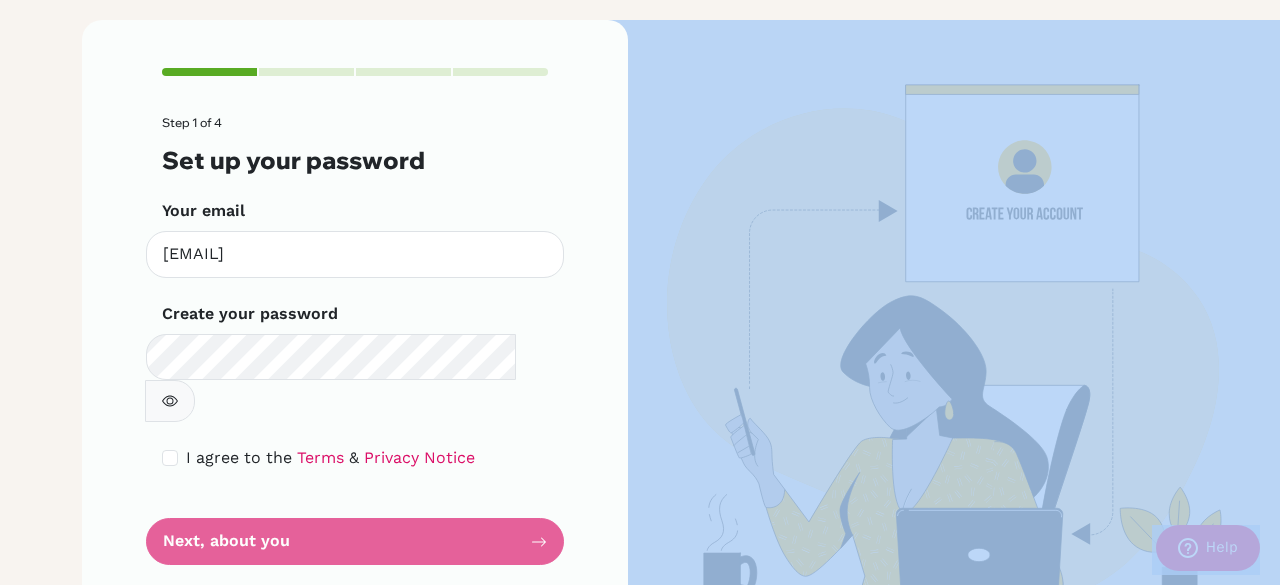click on "Step 1 of 4
Set up your password
Your email
[EMAIL]
Invalid email
Create your password
Make sure it's at least 6 characters
I agree to the
Terms
&
Privacy Notice
Next, about you" at bounding box center [355, 340] 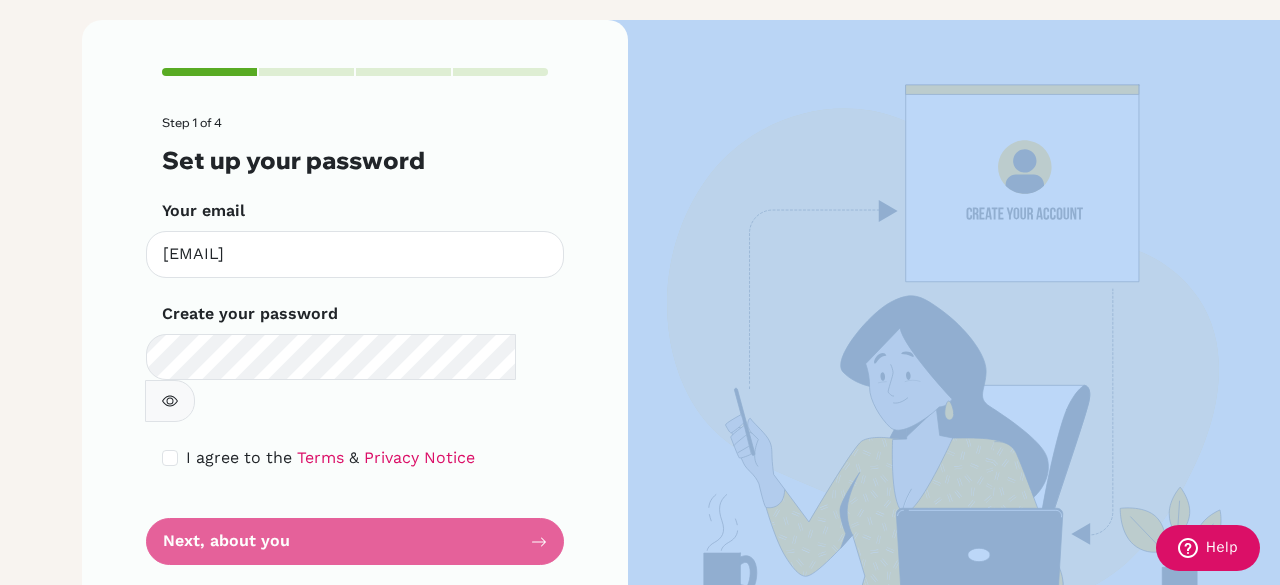click on "Step 1 of 4
Set up your password
Your email
[EMAIL]
Invalid email
Create your password
Make sure it's at least 6 characters
I agree to the
Terms
&
Privacy Notice
Next, about you" at bounding box center (355, 340) 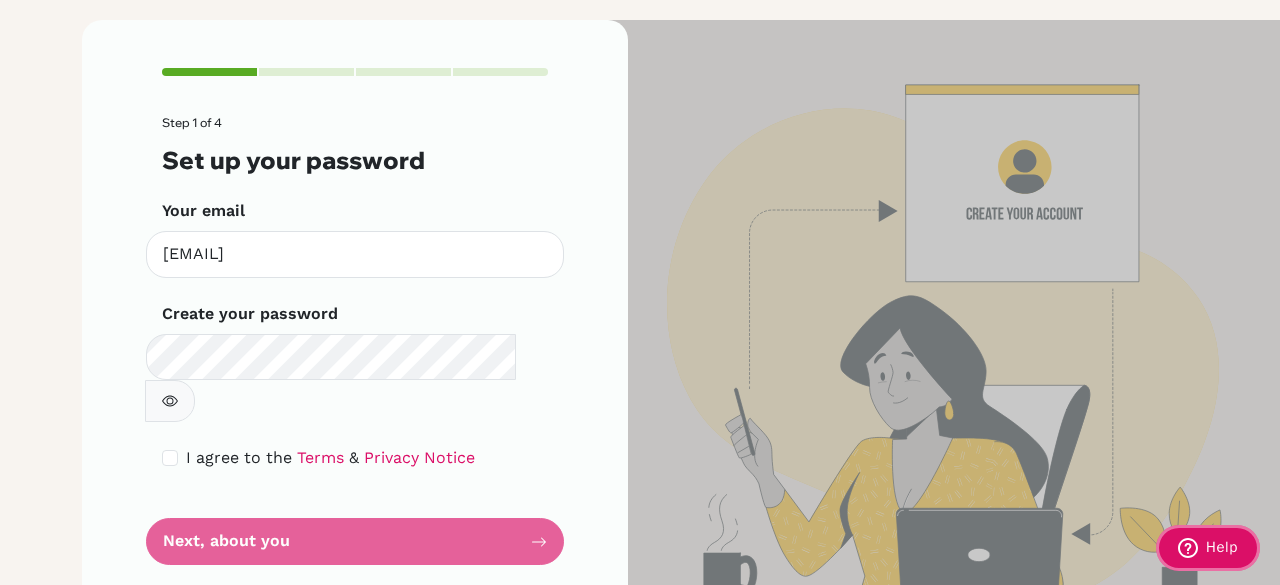 click on "Help" at bounding box center [1208, 548] 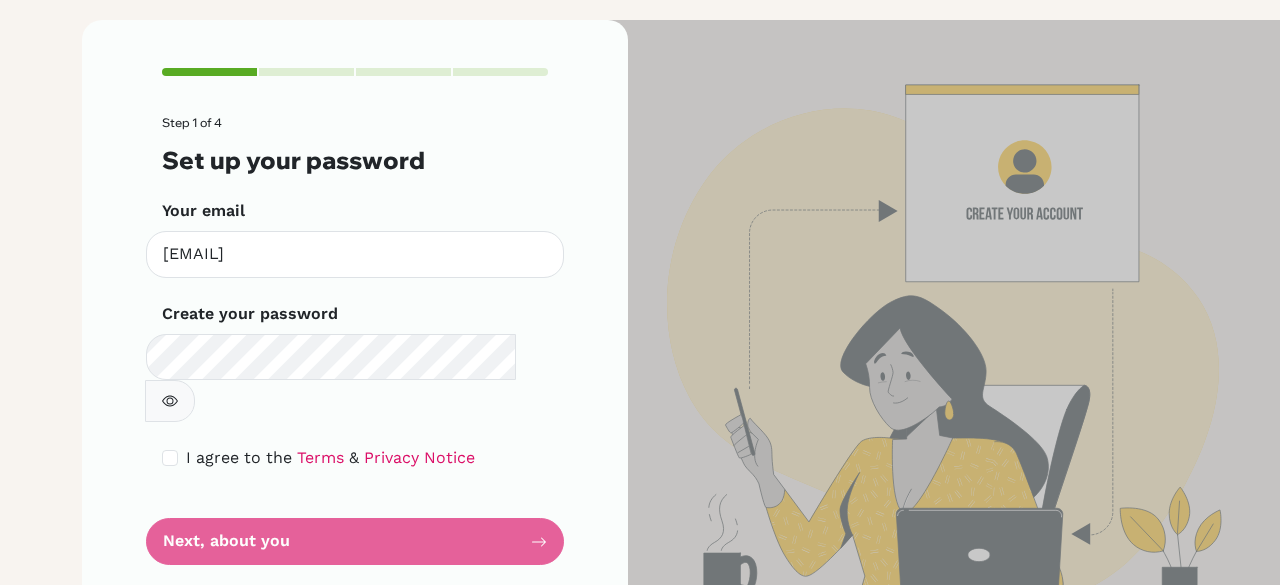 scroll, scrollTop: 0, scrollLeft: 0, axis: both 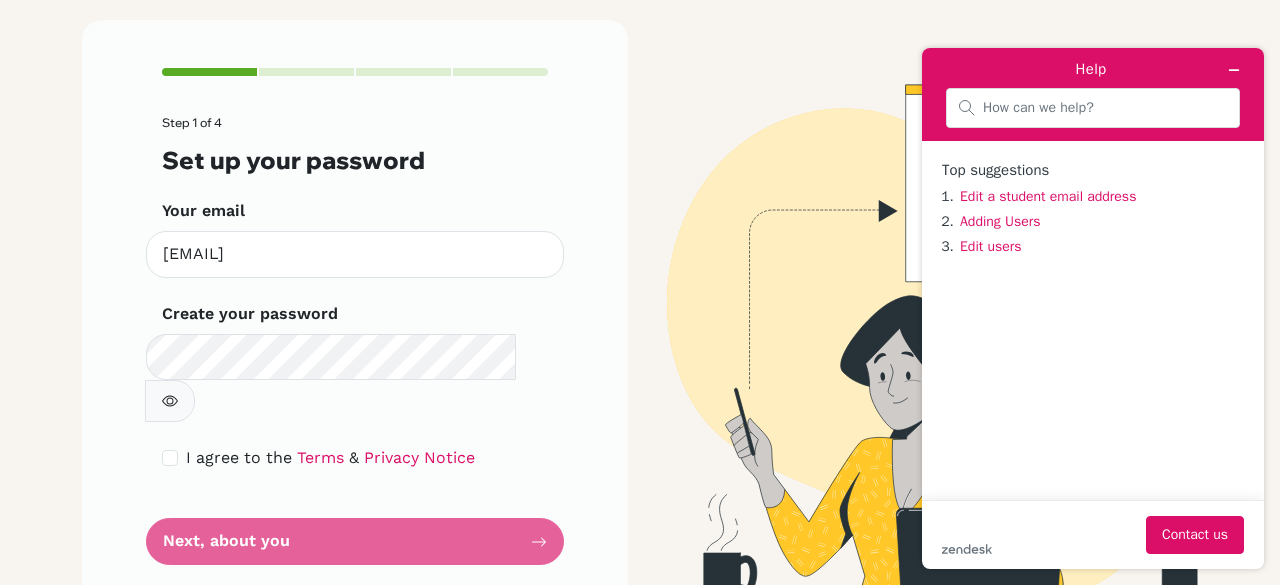 click on "Step 1 of 4
Set up your password
Your email
[EMAIL]
Invalid email
Create your password
Make sure it's at least 6 characters
I agree to the
Terms
&
Privacy Notice
Next, about you" at bounding box center [355, 340] 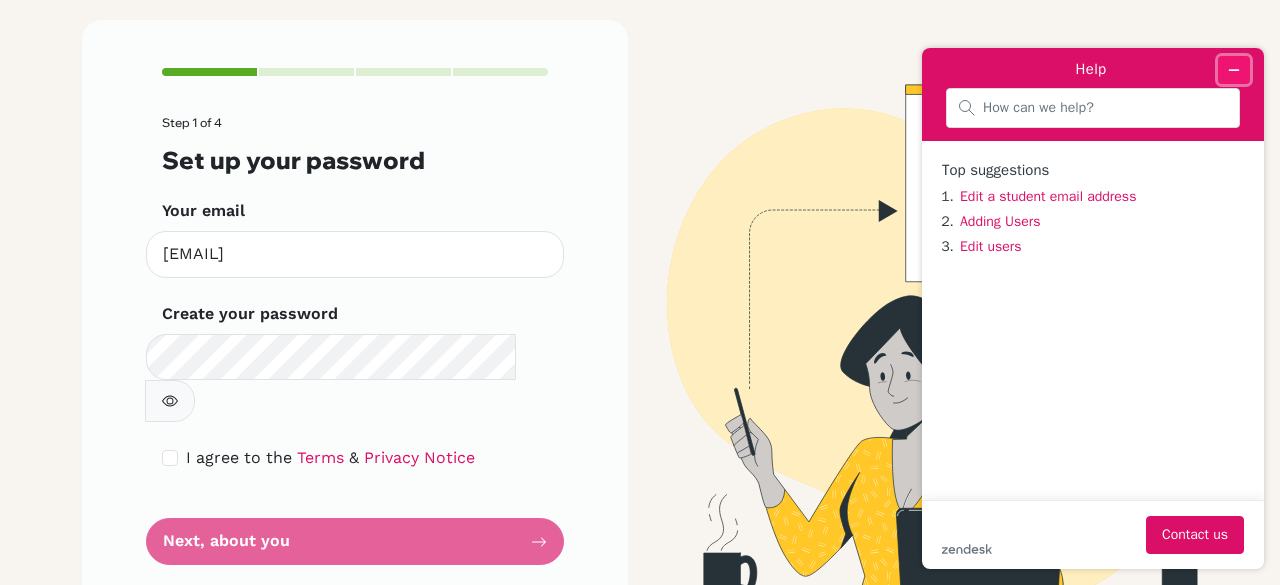 click at bounding box center [1234, 70] 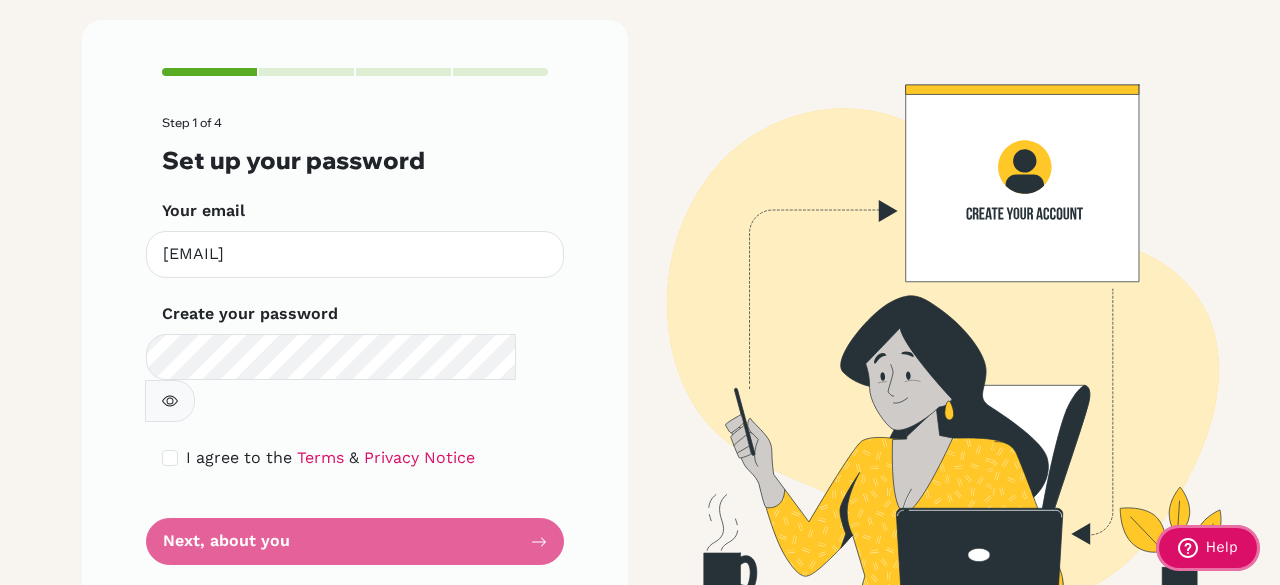 type 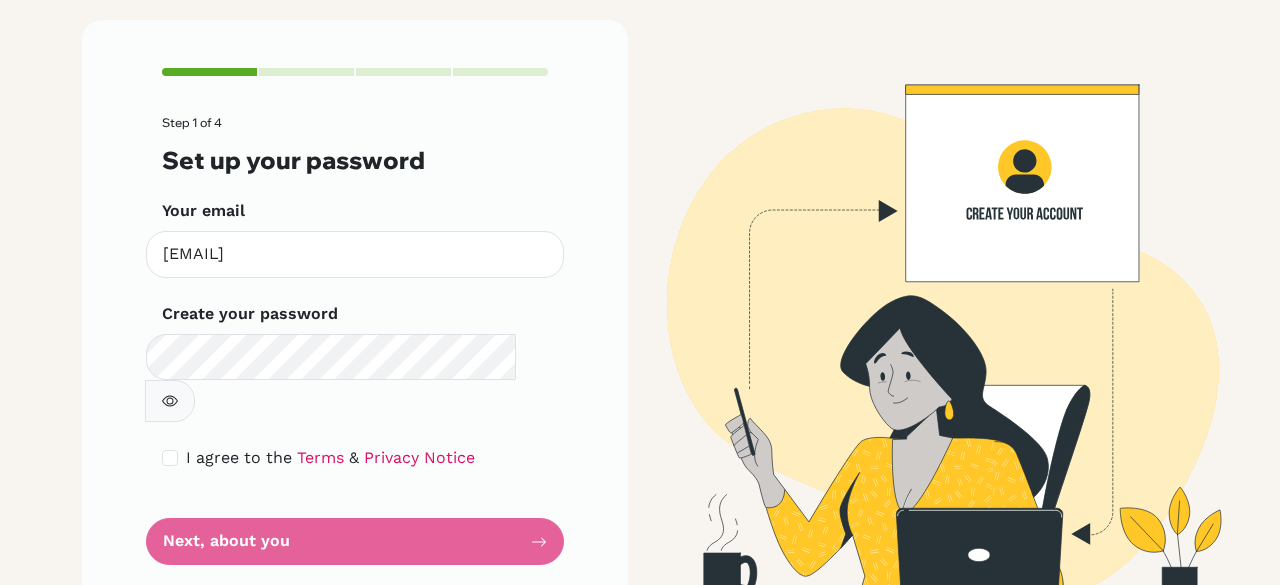 scroll, scrollTop: 0, scrollLeft: 0, axis: both 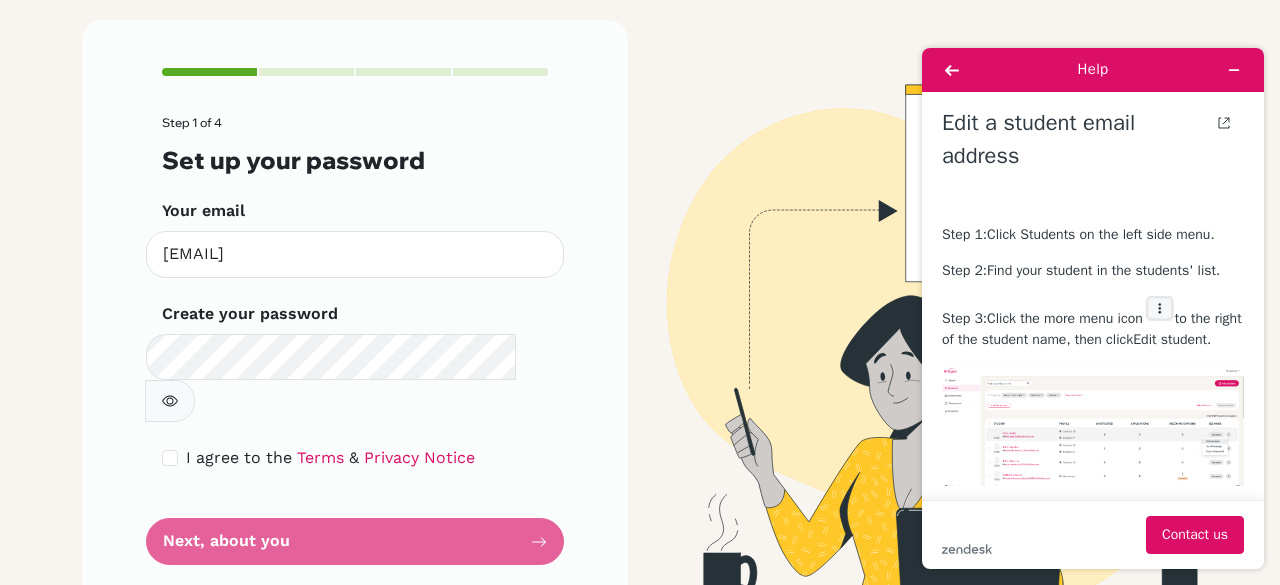 click on "Set up your password" at bounding box center (355, 160) 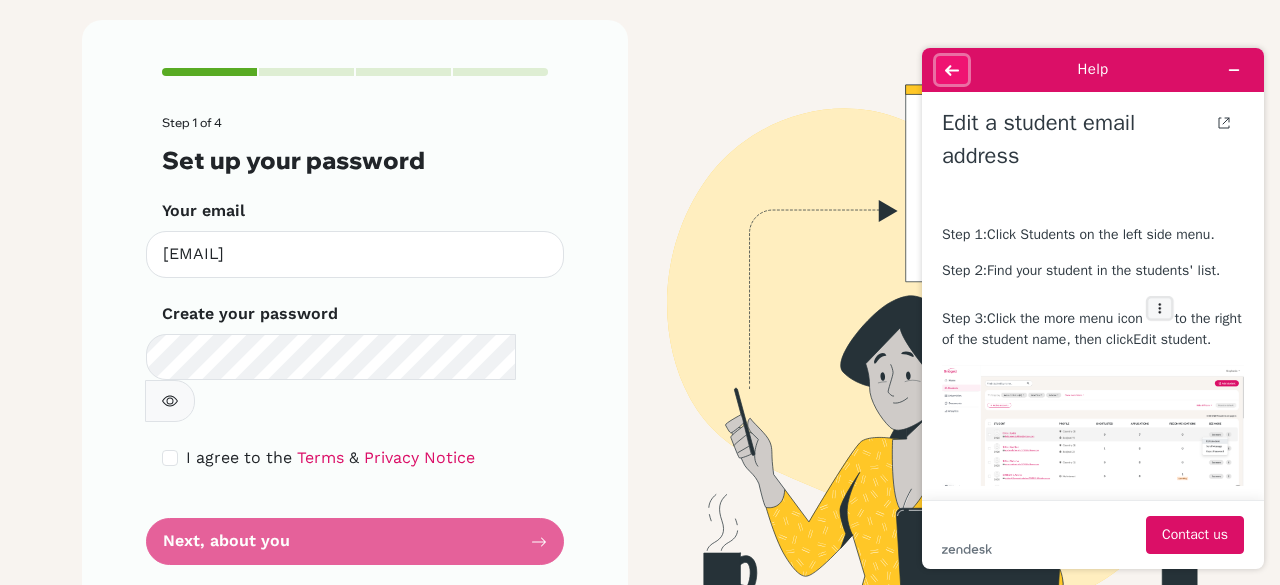 click at bounding box center (952, 70) 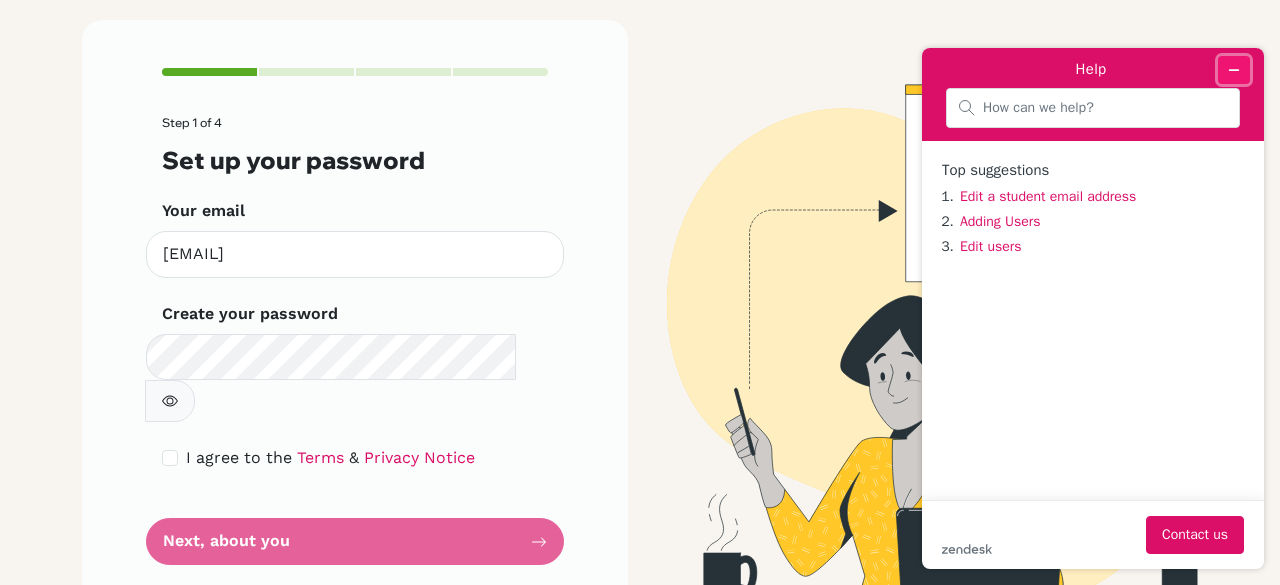 click 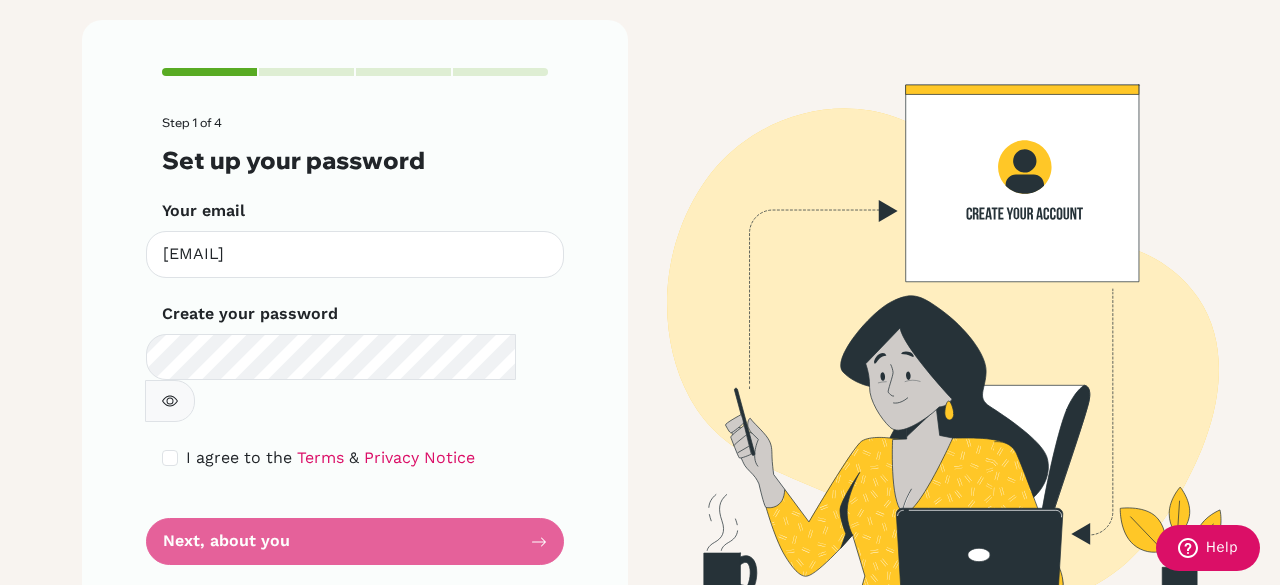 click on "Step 1 of 4
Set up your password
Your email
[EMAIL]
Invalid email
Create your password
Make sure it's at least 6 characters
I agree to the
Terms
&
Privacy Notice
Next, about you" at bounding box center [355, 340] 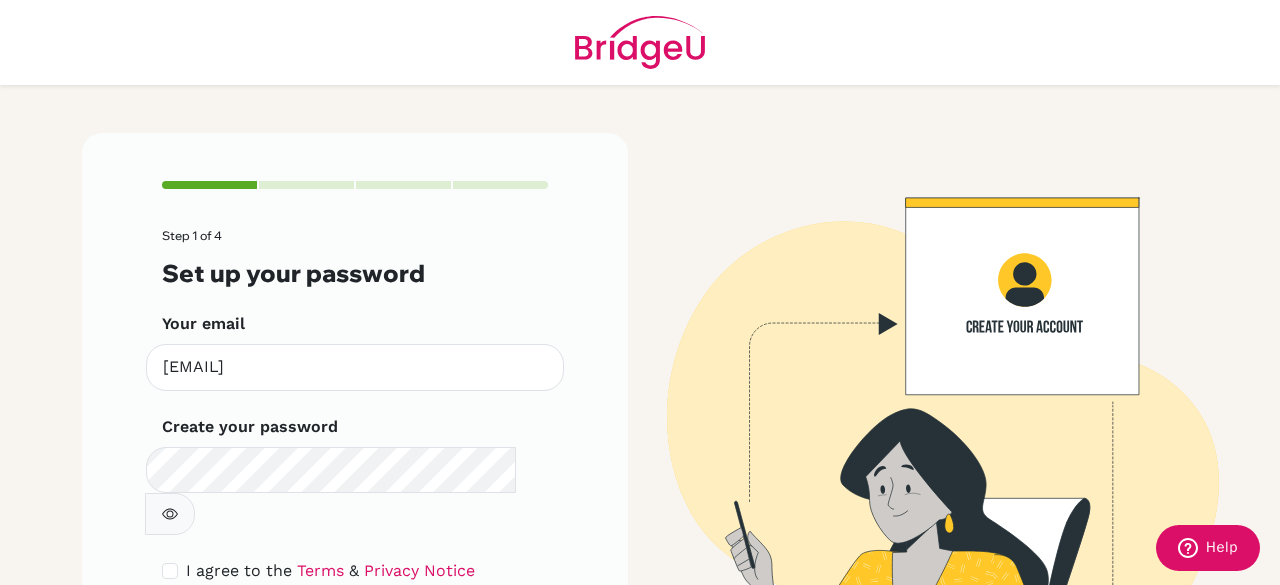 scroll, scrollTop: 113, scrollLeft: 0, axis: vertical 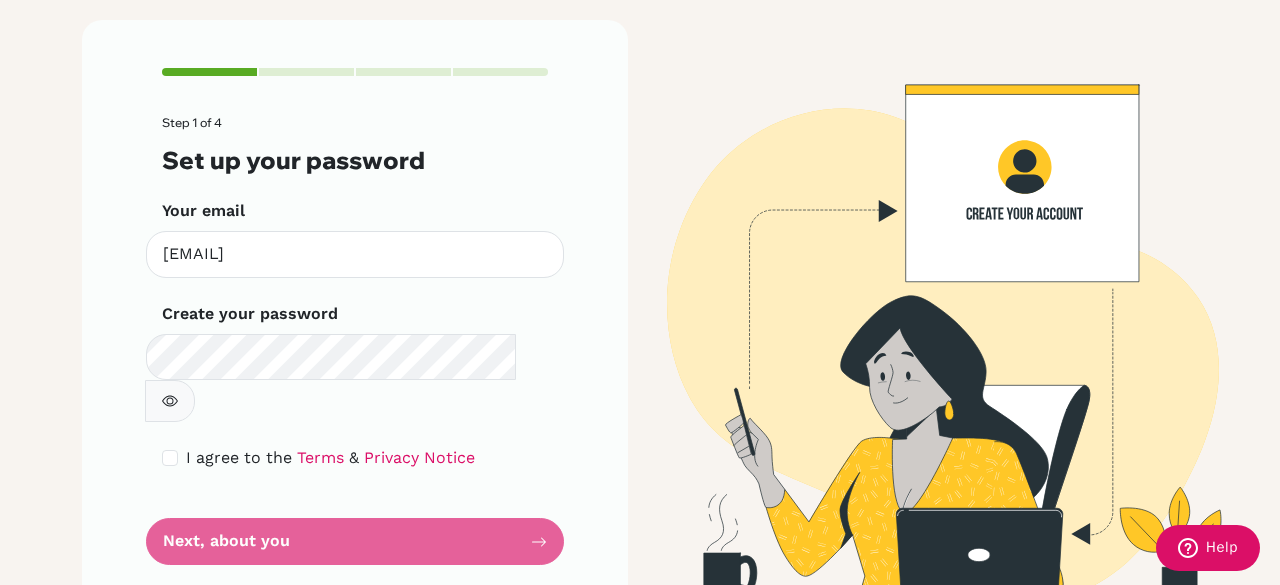 click on "Step 1 of 4
Set up your password
Your email
[EMAIL]
Invalid email
Create your password
Make sure it's at least 6 characters
I agree to the
Terms
&
Privacy Notice
Next, about you" at bounding box center (355, 340) 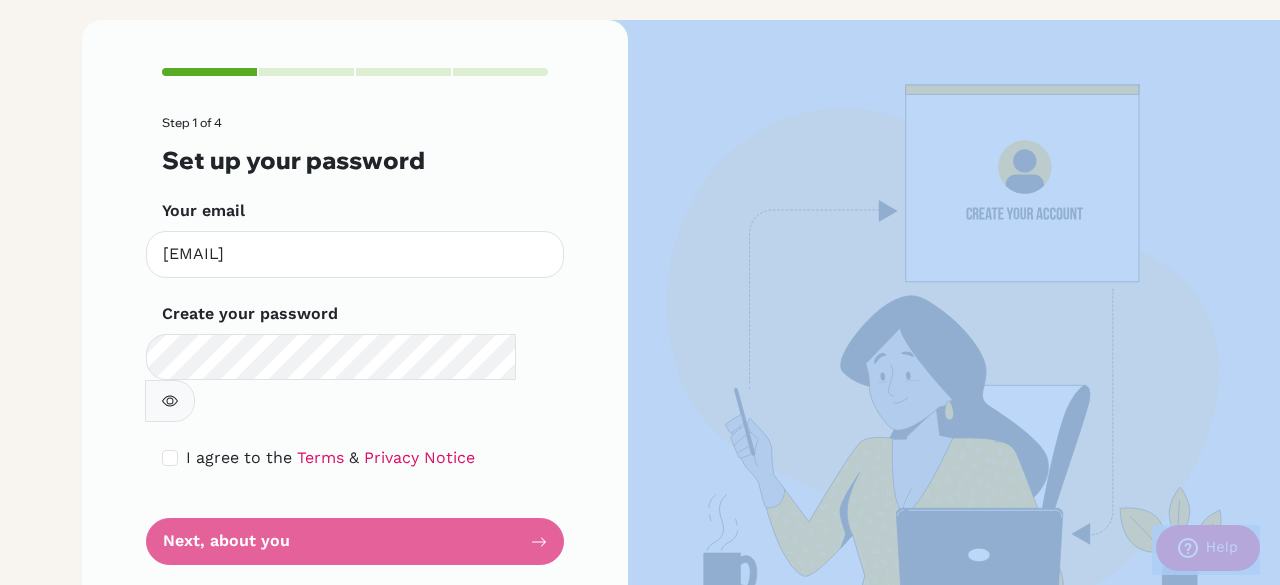 click on "Step 1 of 4
Set up your password
Your email
[EMAIL]
Invalid email
Create your password
Make sure it's at least 6 characters
I agree to the
Terms
&
Privacy Notice
Next, about you" at bounding box center [355, 340] 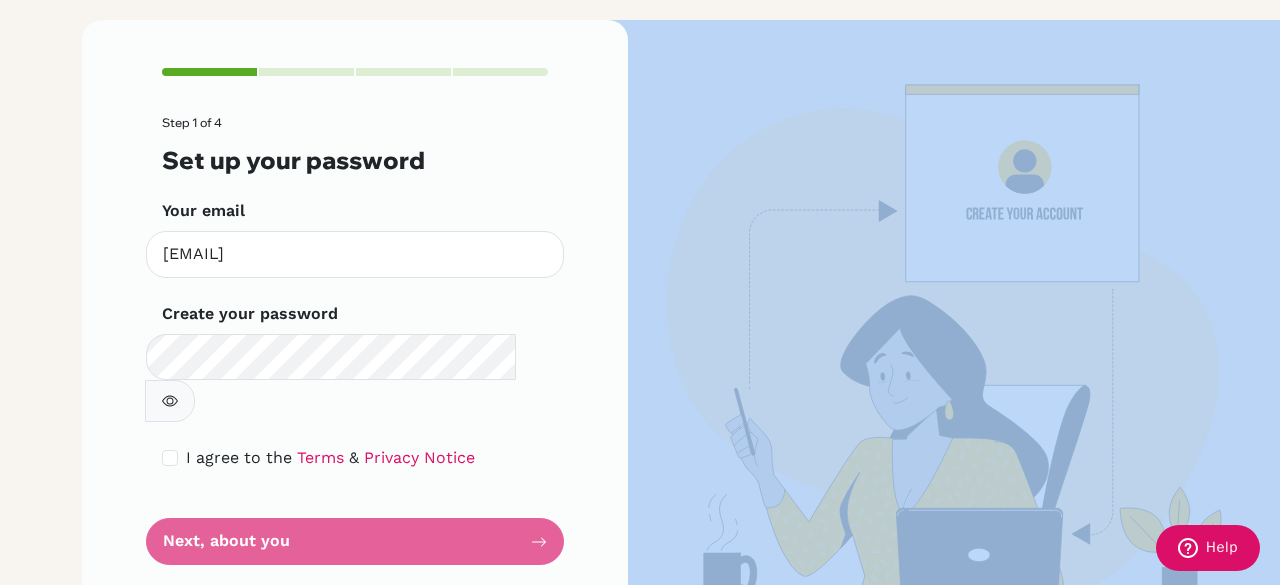 click on "Step 1 of 4
Set up your password
Your email
[EMAIL]
Invalid email
Create your password
Make sure it's at least 6 characters
I agree to the
Terms
&
Privacy Notice
Next, about you" at bounding box center [355, 340] 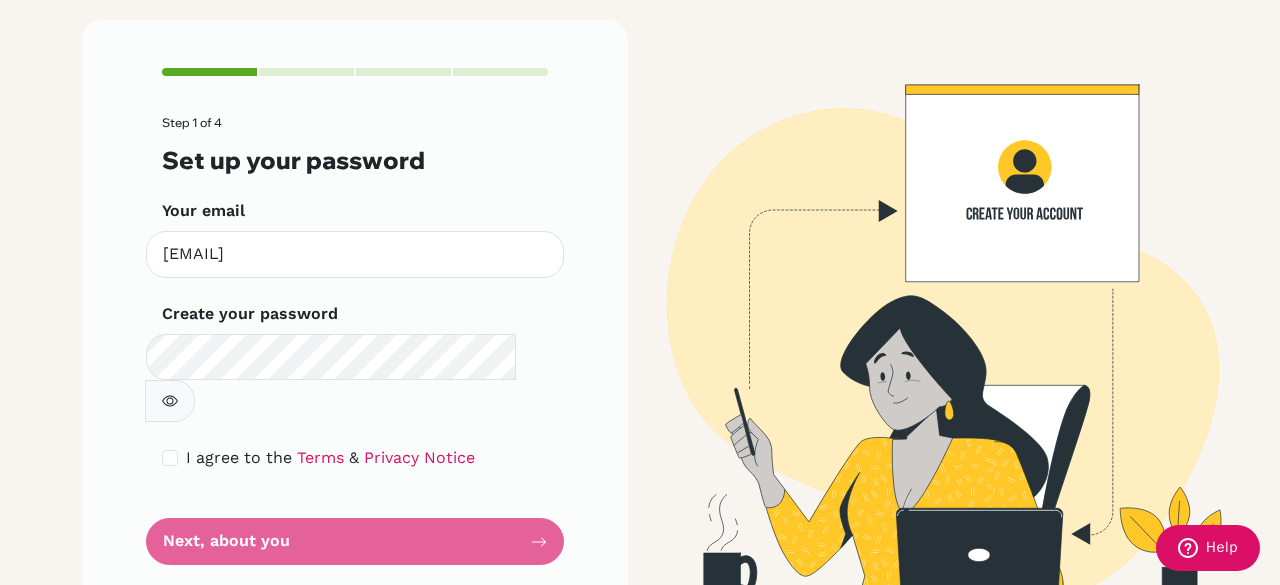 click on "Step 1 of 4
Set up your password
Your email
[EMAIL]
Invalid email
Create your password
Make sure it's at least 6 characters
I agree to the
Terms
&
Privacy Notice
Next, about you" at bounding box center [355, 316] 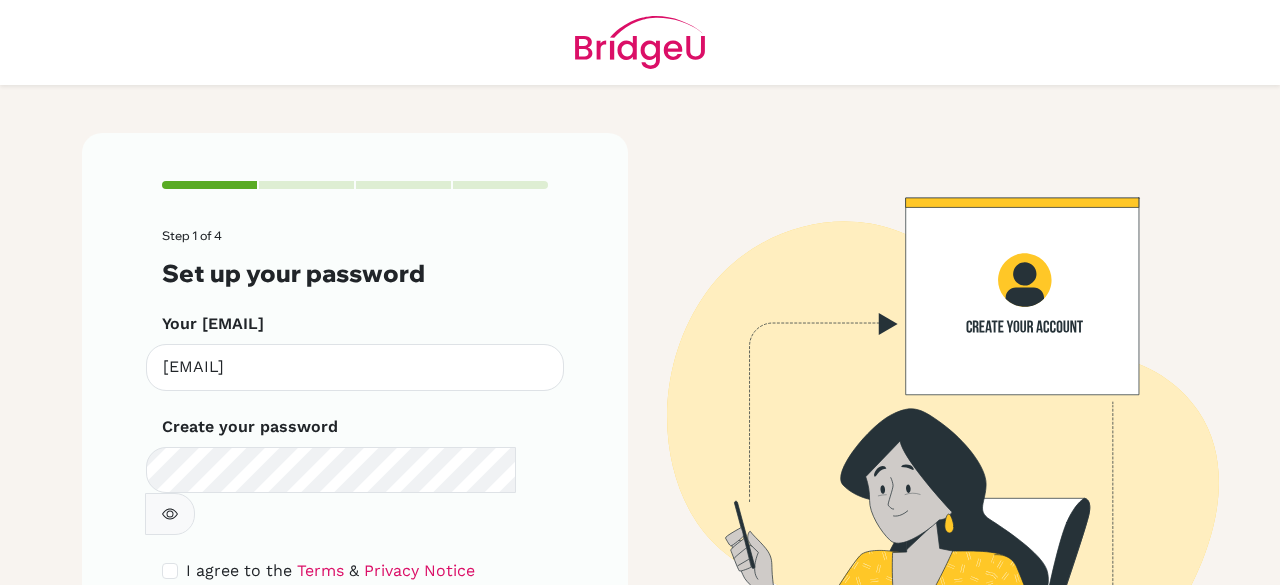 scroll, scrollTop: 0, scrollLeft: 0, axis: both 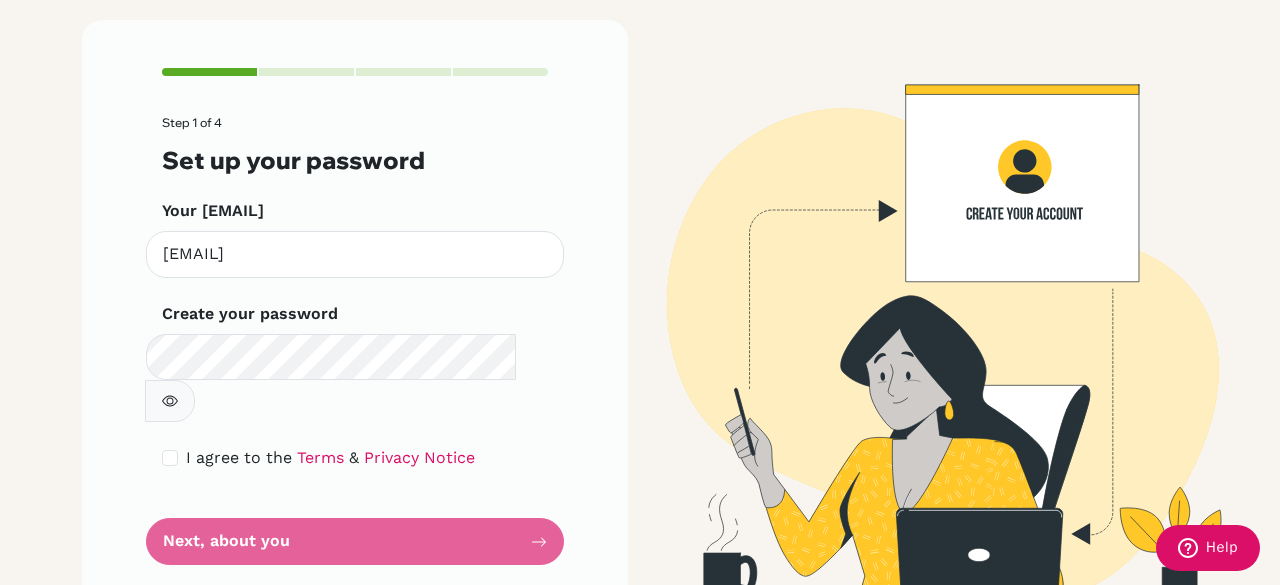 click on "Step 1 of 4
Set up your password
Your [EMAIL]
[EMAIL]
Invalid [EMAIL]
Create your password
Make sure it's at least 6 characters
I agree to the
Terms
&
Privacy Notice
Next, about you" at bounding box center [355, 340] 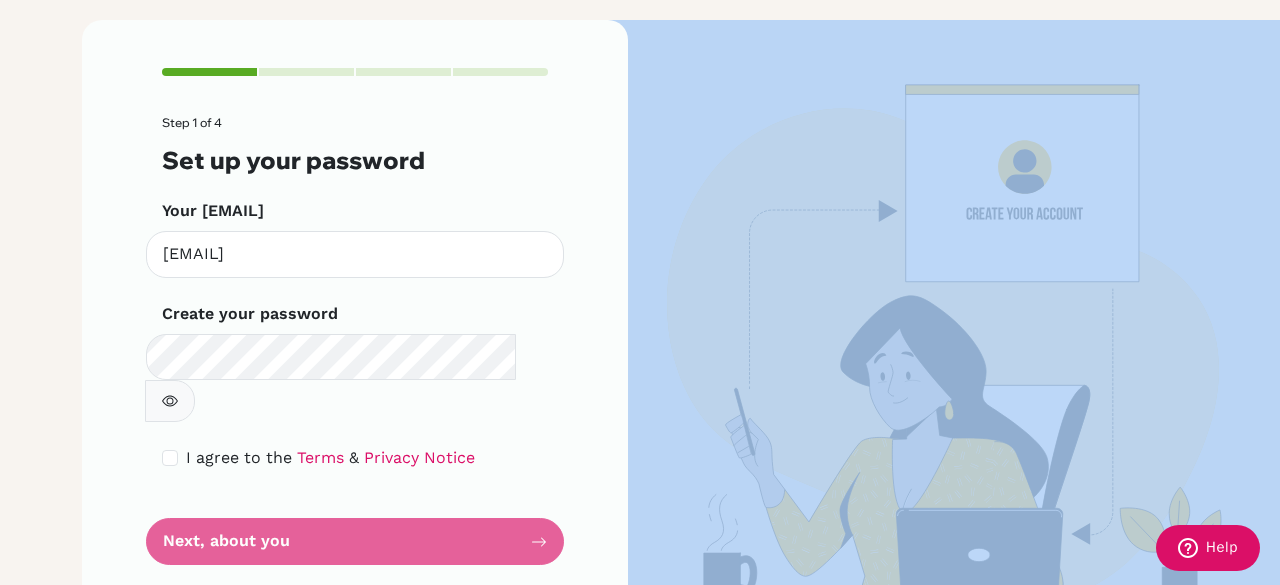 click on "Step 1 of 4
Set up your password
Your email
[EMAIL]
Invalid email
Create your password
Make sure it's at least 6 characters
I agree to the
Terms
&
Privacy Notice
Next, about you" at bounding box center (355, 340) 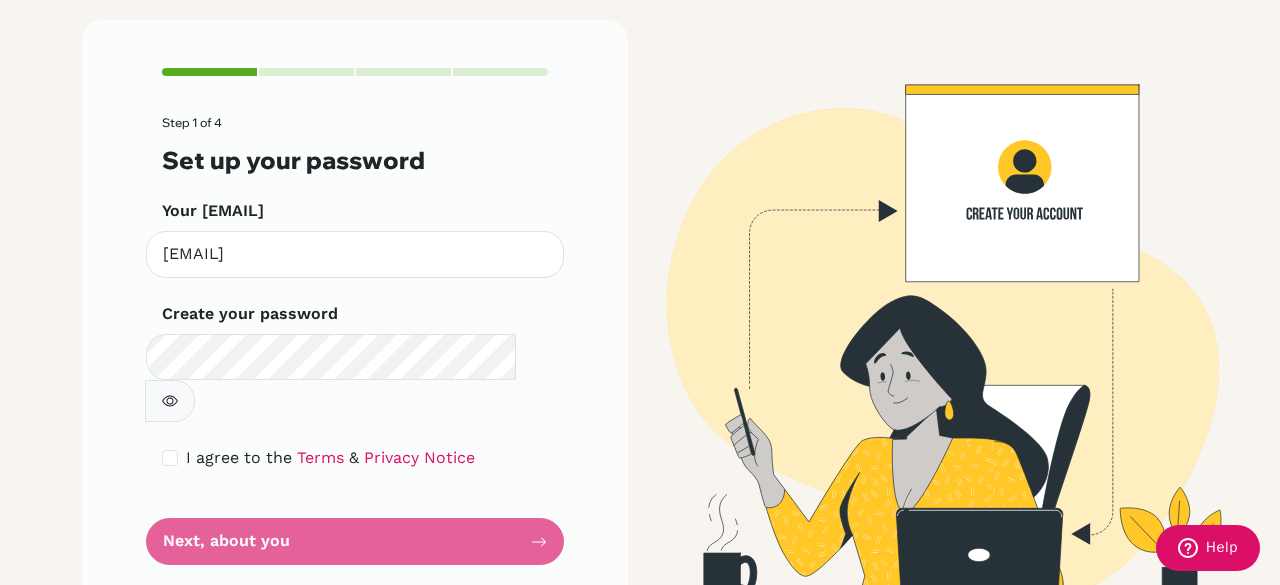 click on "Step 1 of 4
Set up your password
Your email
[EMAIL]
Invalid email
Create your password
Make sure it's at least 6 characters
I agree to the
Terms
&
Privacy Notice
Next, about you" at bounding box center [355, 340] 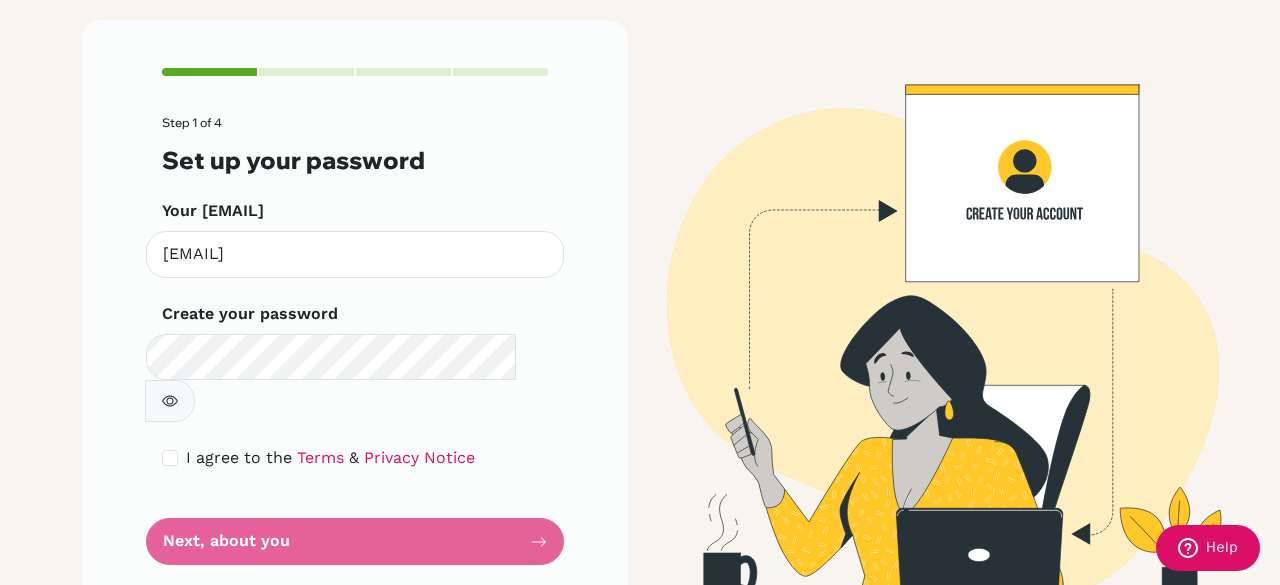 click on "Step 1 of 4
Set up your password
Your email
[EMAIL]
Invalid email
Create your password
Make sure it's at least 6 characters
I agree to the
Terms
&
Privacy Notice
Next, about you" at bounding box center (355, 340) 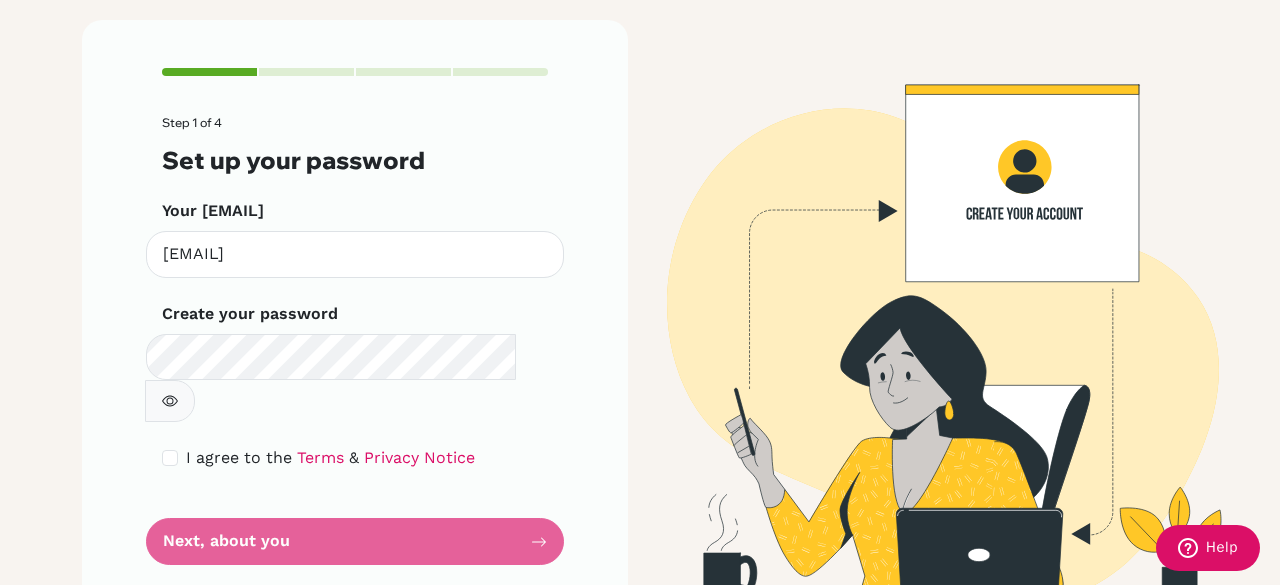 click on "Step 1 of 4
Set up your password
Your email
[EMAIL]
Invalid email
Create your password
Make sure it's at least 6 characters
I agree to the
Terms
&
Privacy Notice
Next, about you" at bounding box center [355, 340] 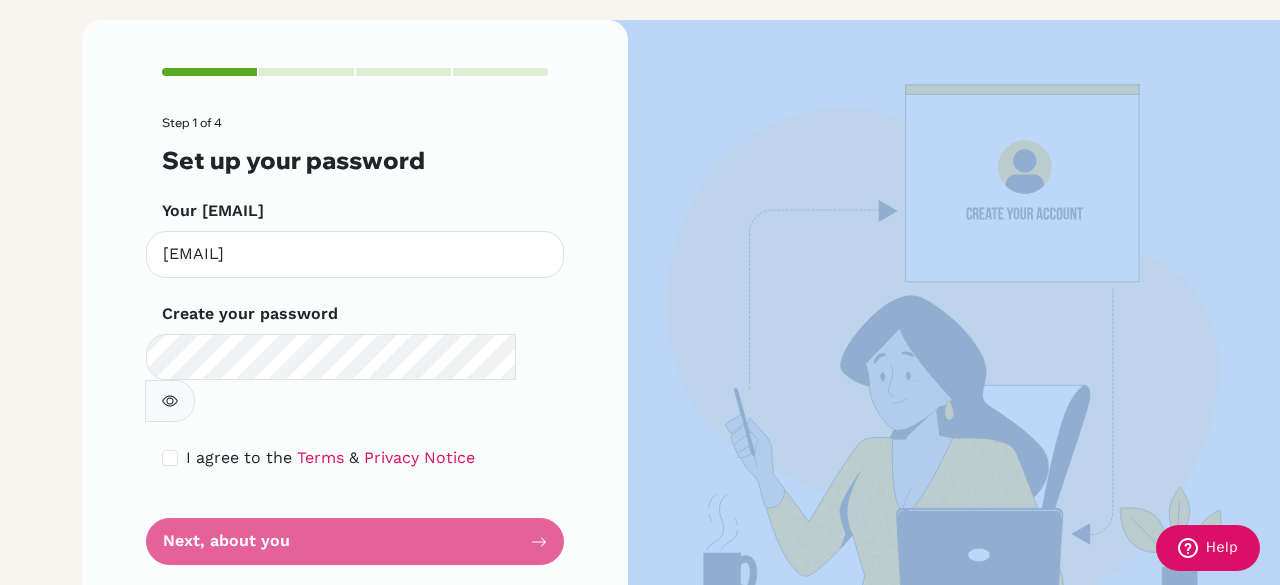 click on "Step 1 of 4
Set up your password
Your email
[EMAIL]
Invalid email
Create your password
Make sure it's at least 6 characters
I agree to the
Terms
&
Privacy Notice
Next, about you" at bounding box center (355, 340) 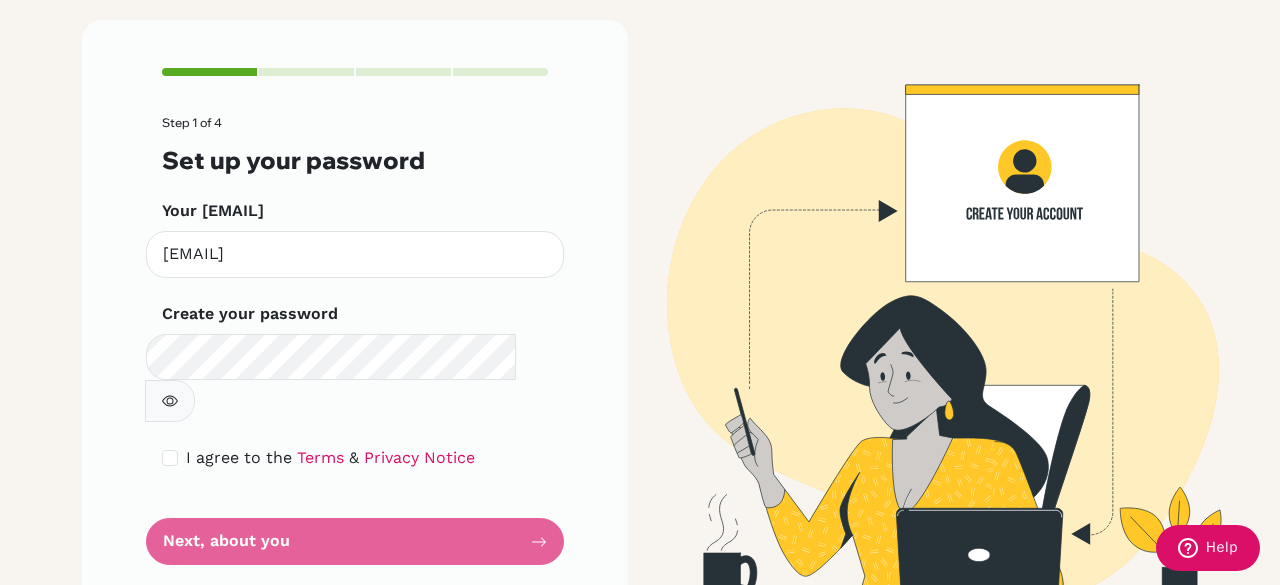 click on "Step 1 of 4
Set up your password
Your email
[EMAIL]
Invalid email
Create your password
Make sure it's at least 6 characters
I agree to the
Terms
&
Privacy Notice
Next, about you" at bounding box center (355, 340) 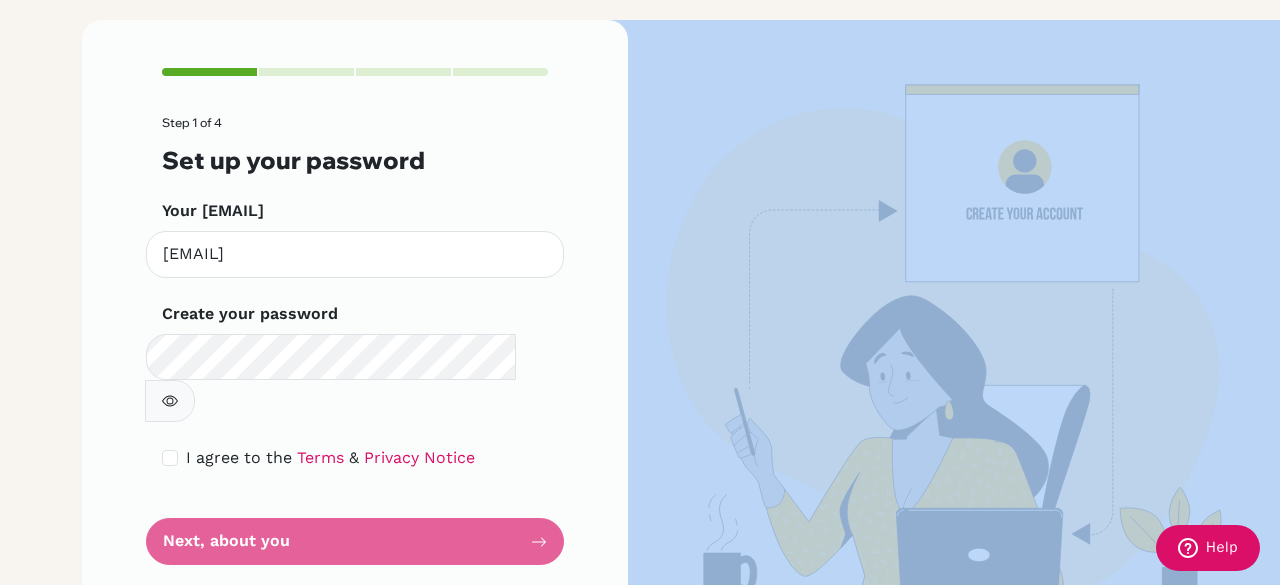click on "Step 1 of 4
Set up your password
Your email
[EMAIL]
Invalid email
Create your password
Make sure it's at least 6 characters
I agree to the
Terms
&
Privacy Notice
Next, about you" at bounding box center [355, 340] 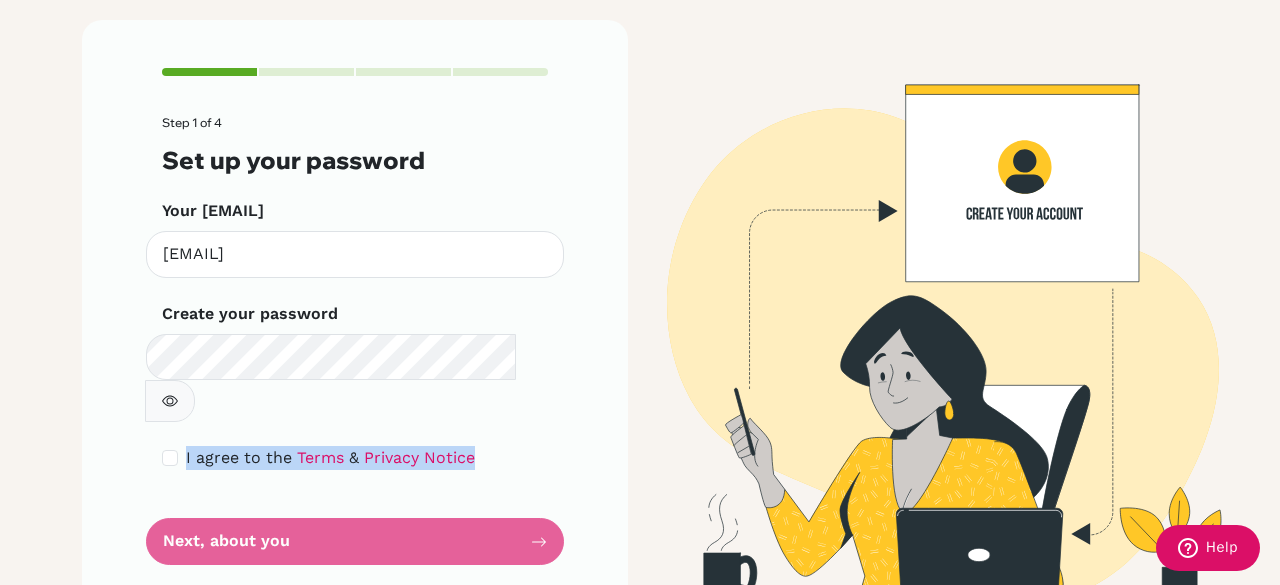drag, startPoint x: 301, startPoint y: 493, endPoint x: 251, endPoint y: 389, distance: 115.39497 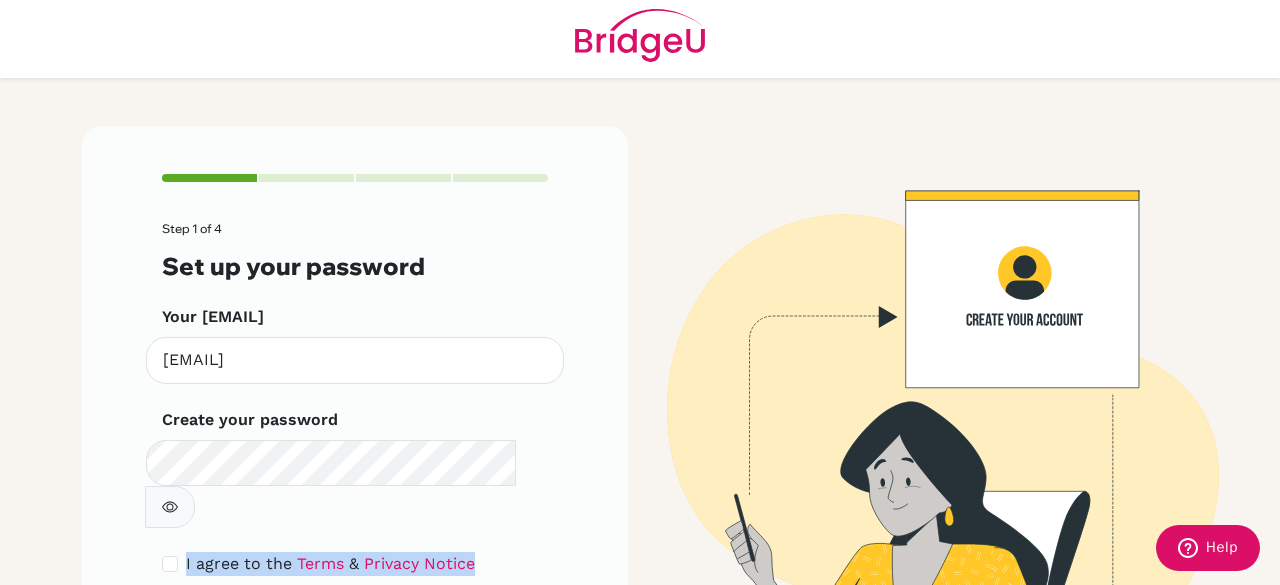 scroll, scrollTop: 6, scrollLeft: 0, axis: vertical 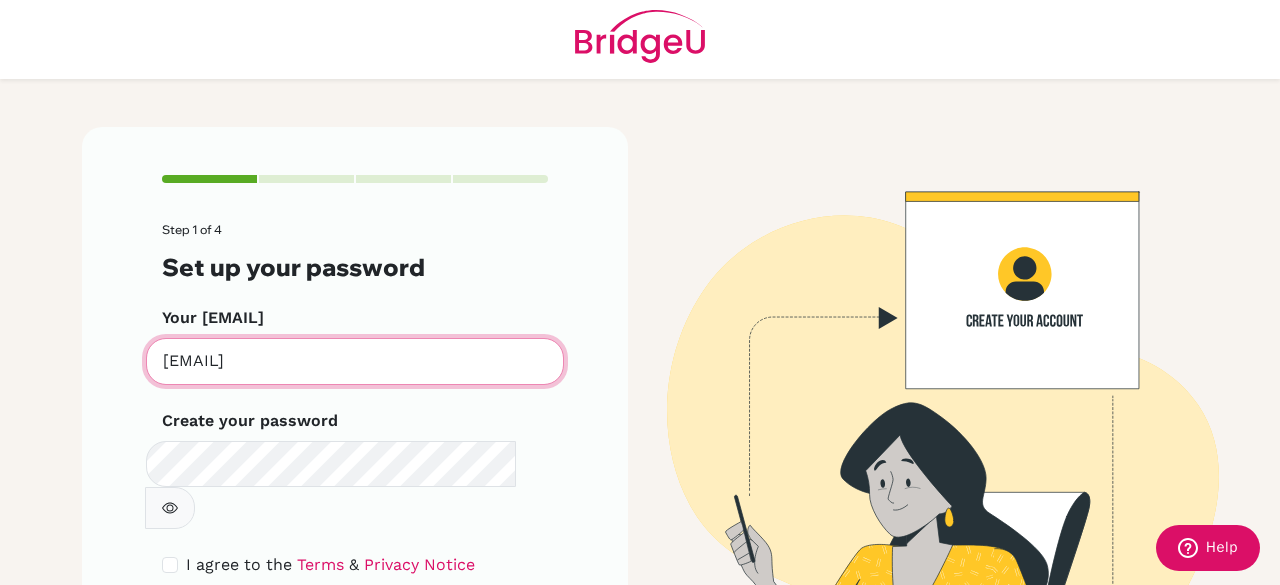 click on "[EMAIL]" at bounding box center [355, 361] 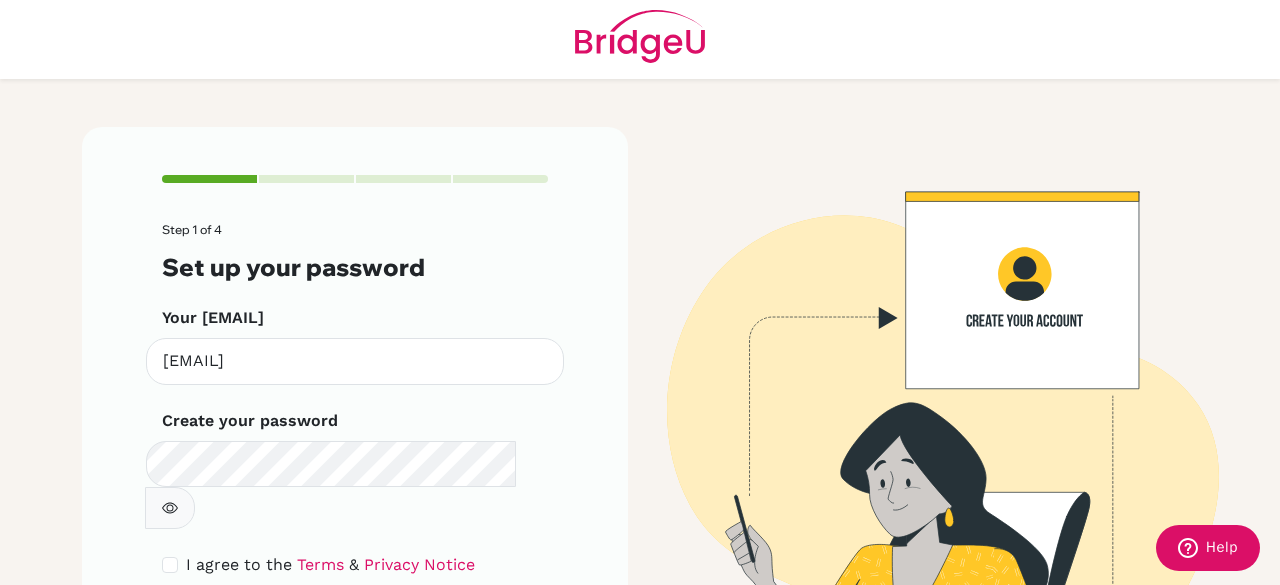 click on "Step 1 of 4
Set up your password
Your email
[EMAIL]
Invalid email
Create your password
Make sure it's at least 6 characters
I agree to the
Terms
&
Privacy Notice
Next, about you" at bounding box center (355, 423) 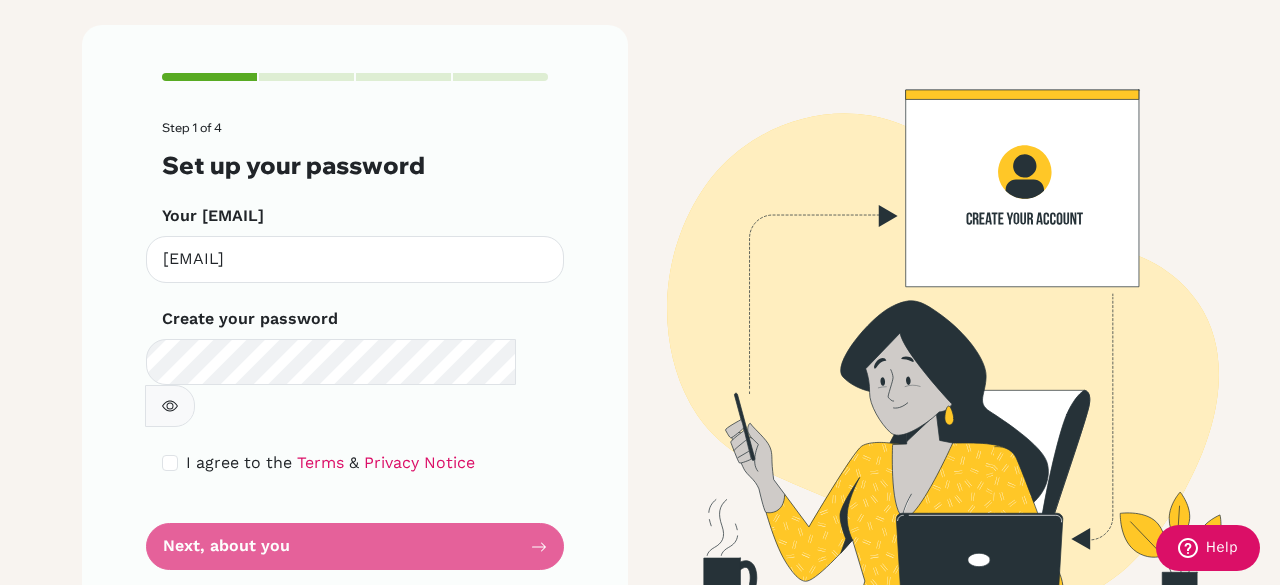 scroll, scrollTop: 109, scrollLeft: 0, axis: vertical 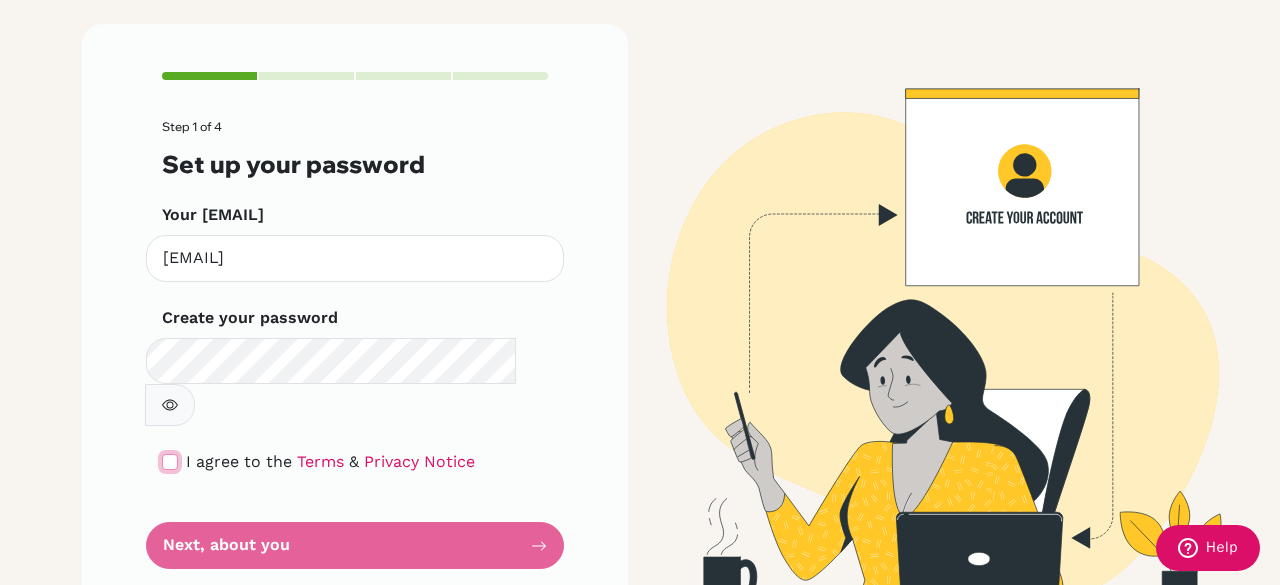 click at bounding box center (170, 462) 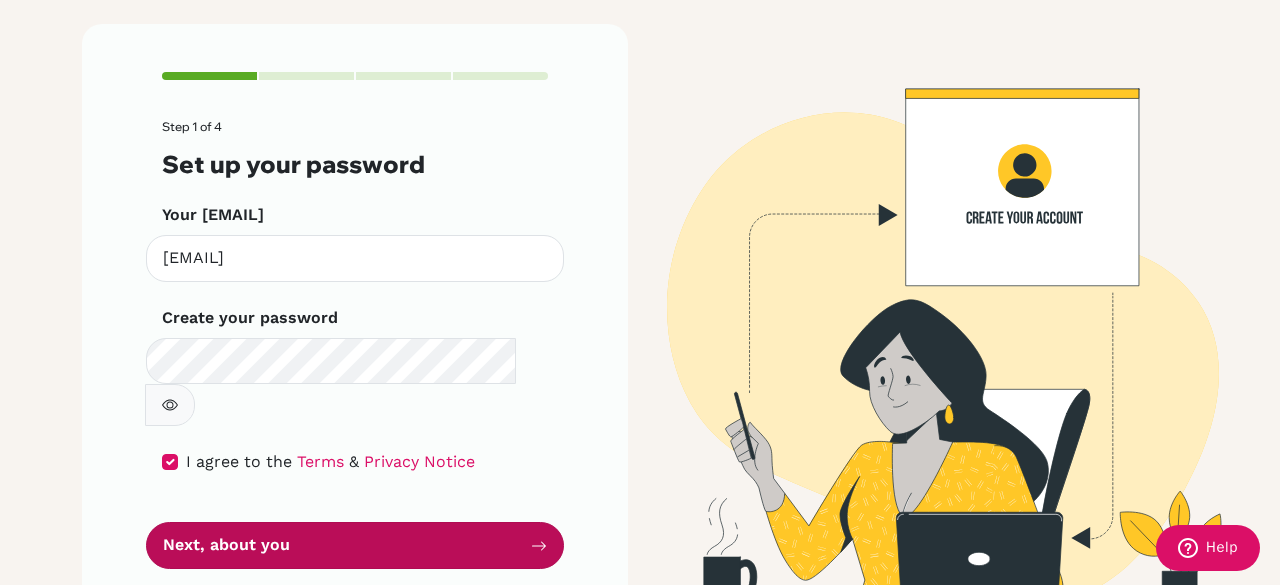 click on "Next, about you" at bounding box center (355, 545) 